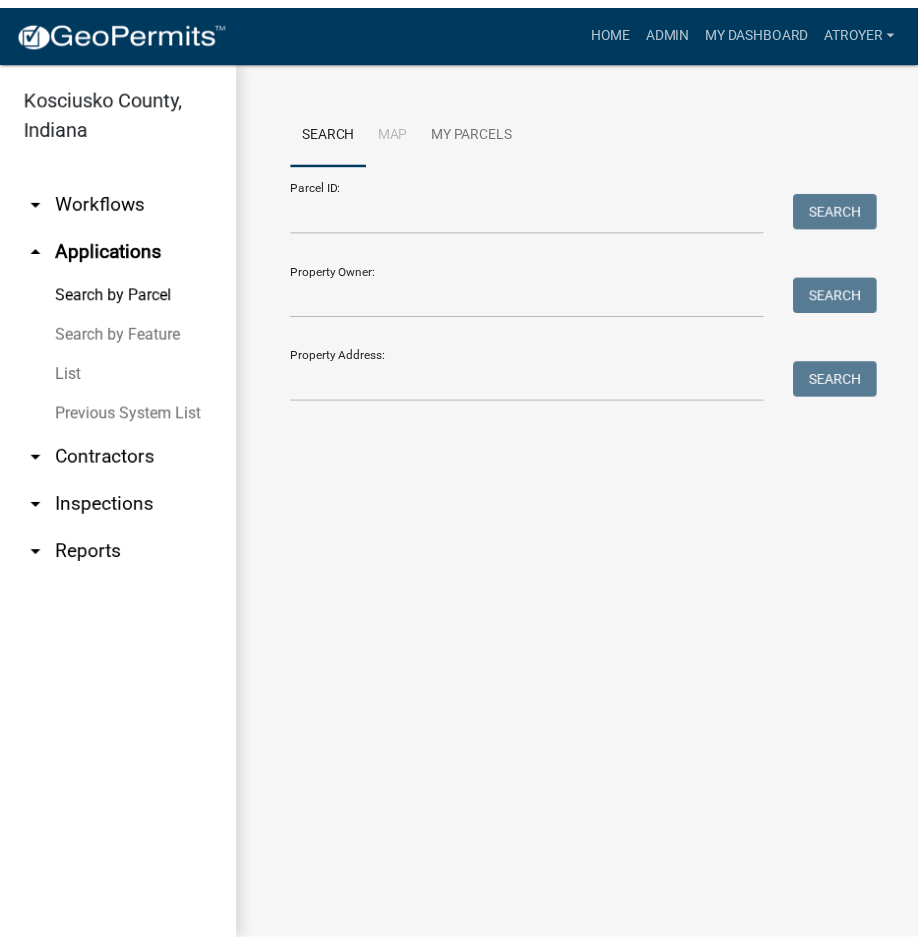 scroll, scrollTop: 0, scrollLeft: 0, axis: both 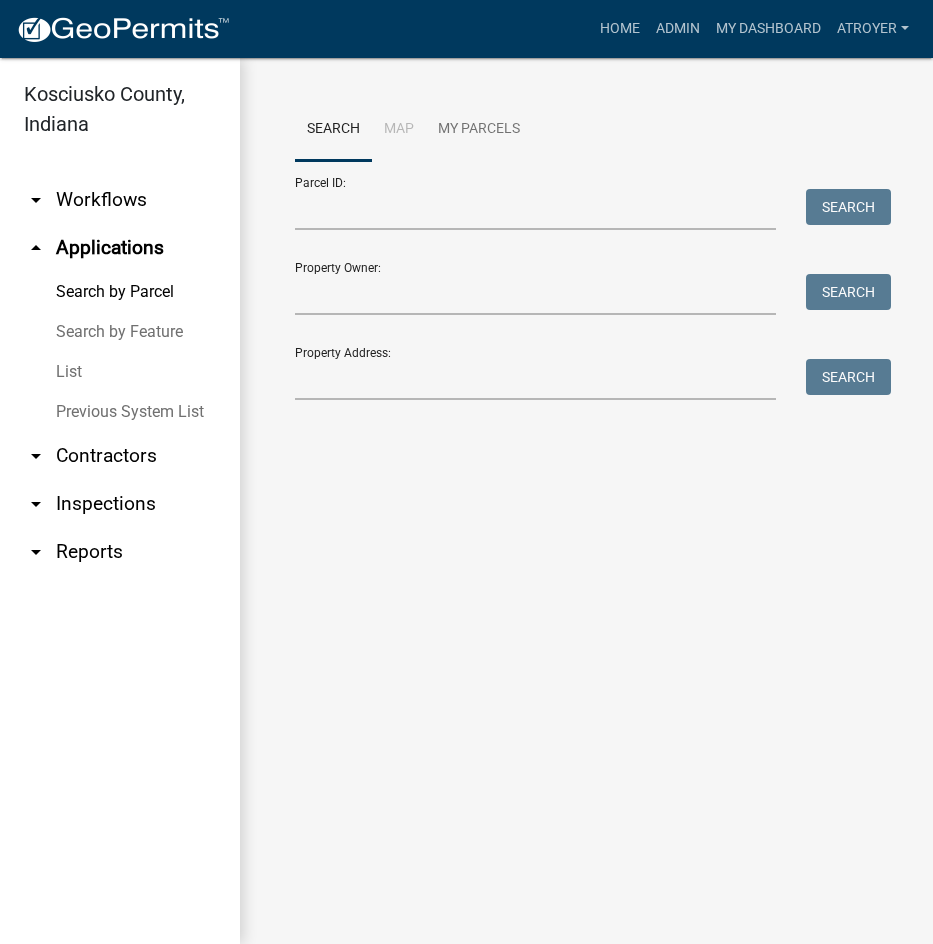 click on "arrow_drop_down   Reports" at bounding box center (120, 552) 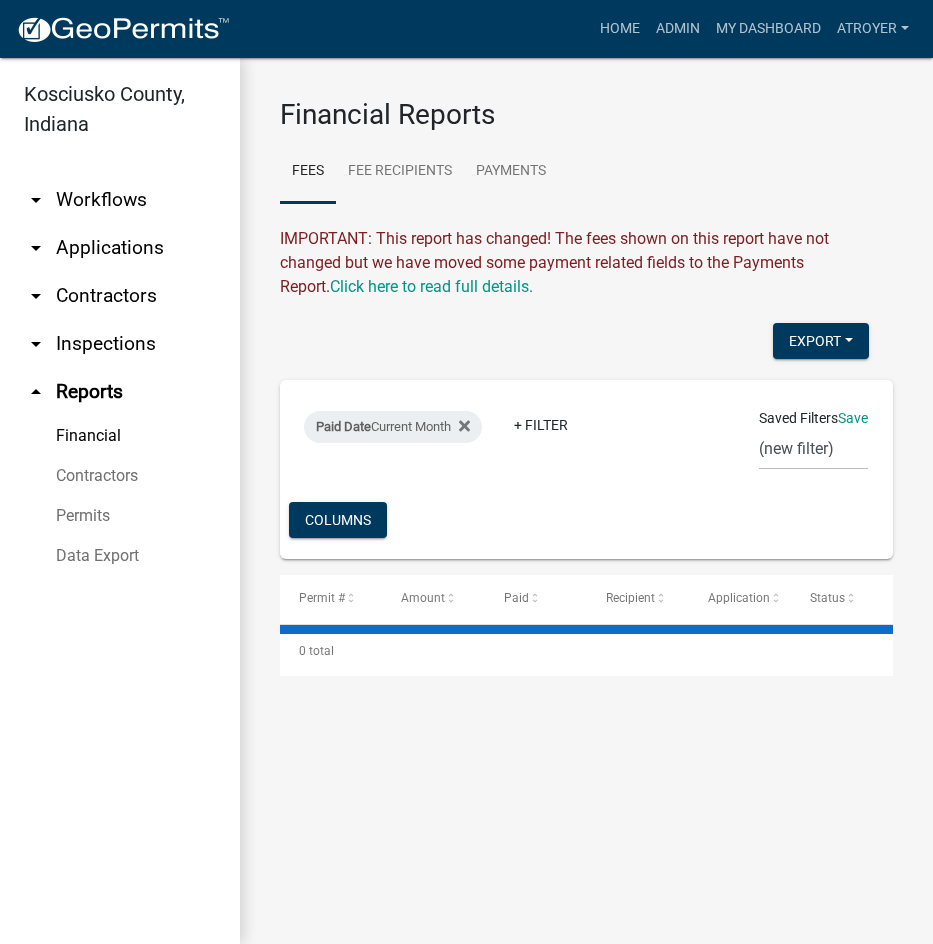 click on "Data Export" at bounding box center (120, 556) 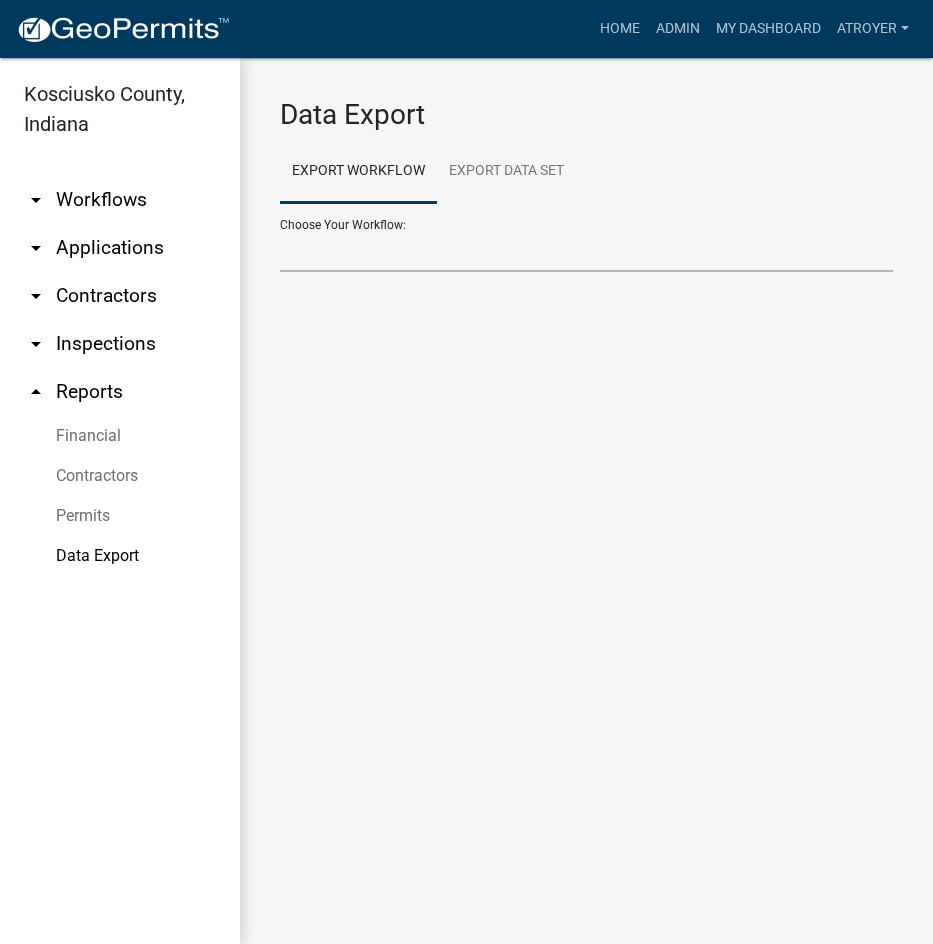 click on "Choose Your Workflow:" at bounding box center (586, 251) 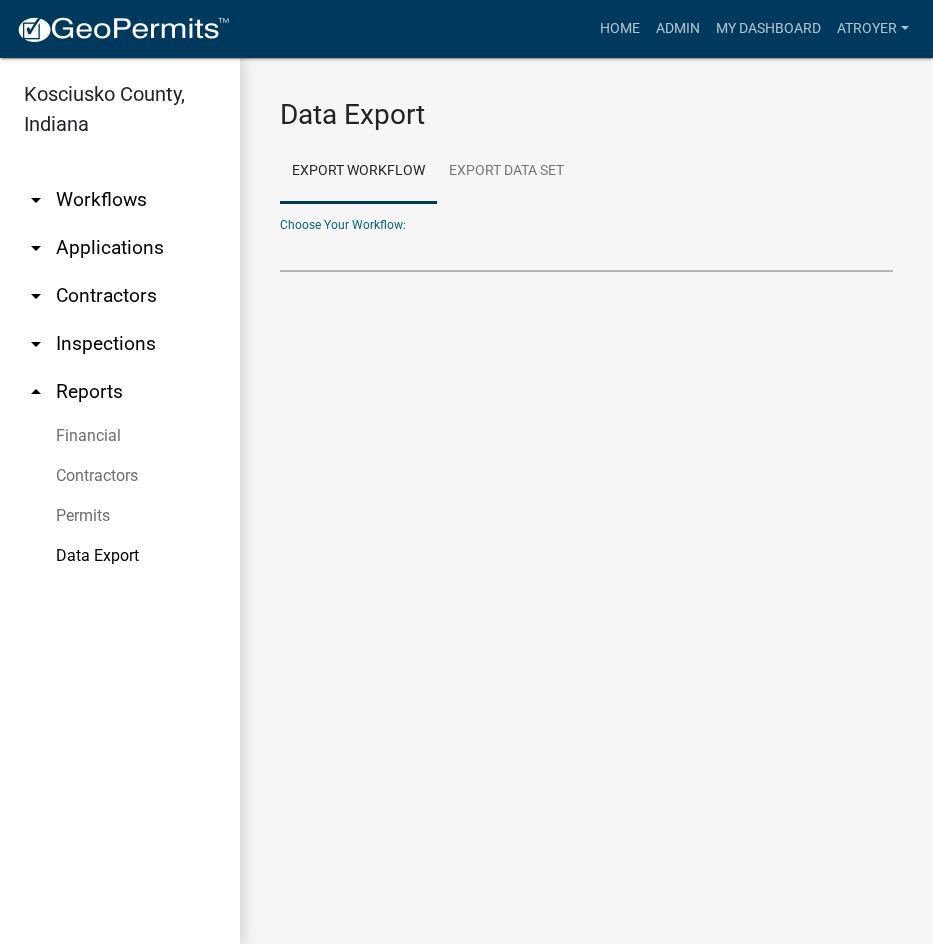 select on "41: Object" 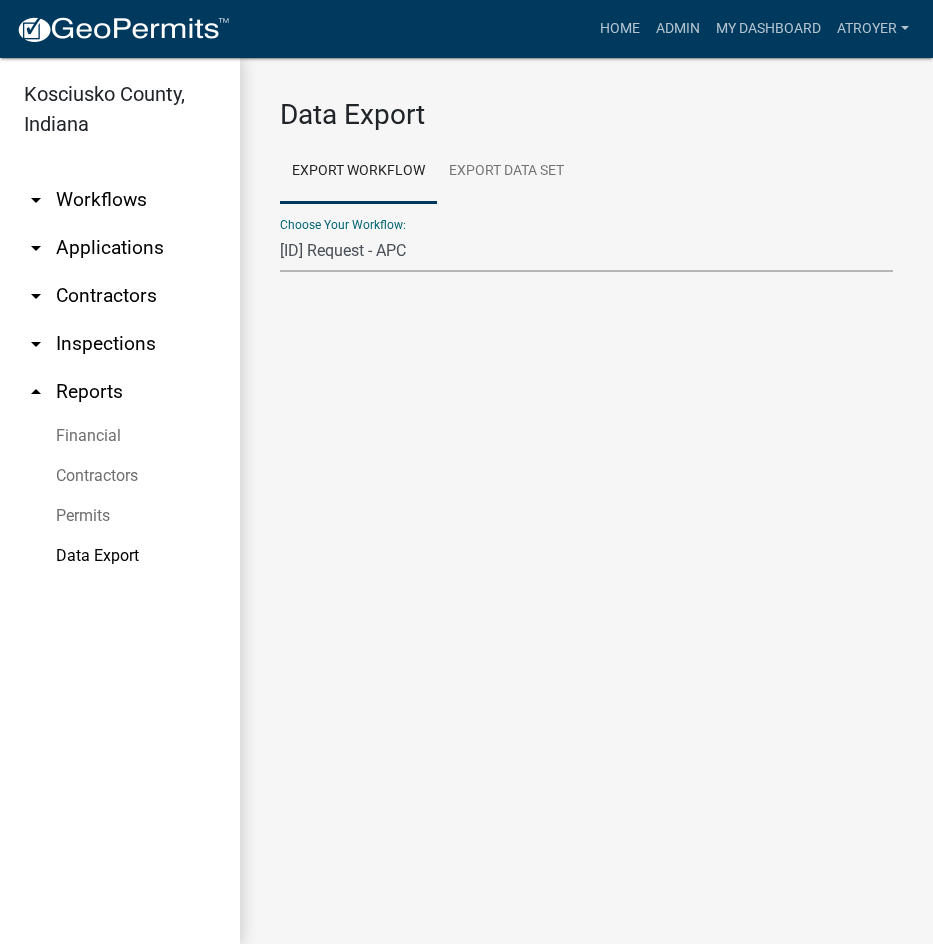 click on "Data Export Export Workflow Export Data Set Choose Your Workflow:  Problem Complaint Form - APC APC Address Asignment APC Appeal APC Development Plan Review APC Survey Repository Auditor Blind Or Disabled Auditor Blind or Disabled Mobile Home Deduction Auditor Change of Tax Mailing Address Form Auditor Energy Systems Deduction Auditor Heritage Barn Auditor Homestead Deduction Auditor Mobile Home Homestead Deduction Auditor Over 65 Deduction Auditor Over 65 for Mobile Home Deduction Auditor Vacation Request Auditor Veterans Deduction Auditor Veterans Deduction for Mobile Home Certificates of Occupancy - APC Contractors Driveway and Right of Way Work Permit Exception - APC FARAs Flood Development Permit - APC Food Permit General Contractor Registration General Contractor Renewal HD Sign Off On Sewage & Water Hoover - Driveway and Right of Way Work Permit Improvement Location Permit - APC Legal Cases - APC Letter Of Map Amendments - APC Platted Subdivision Vacation - APC Property Research Request - APC Rezoning Application ROW Vacation - APC Septic Permit Sign Permit - APC" at bounding box center [586, 251] 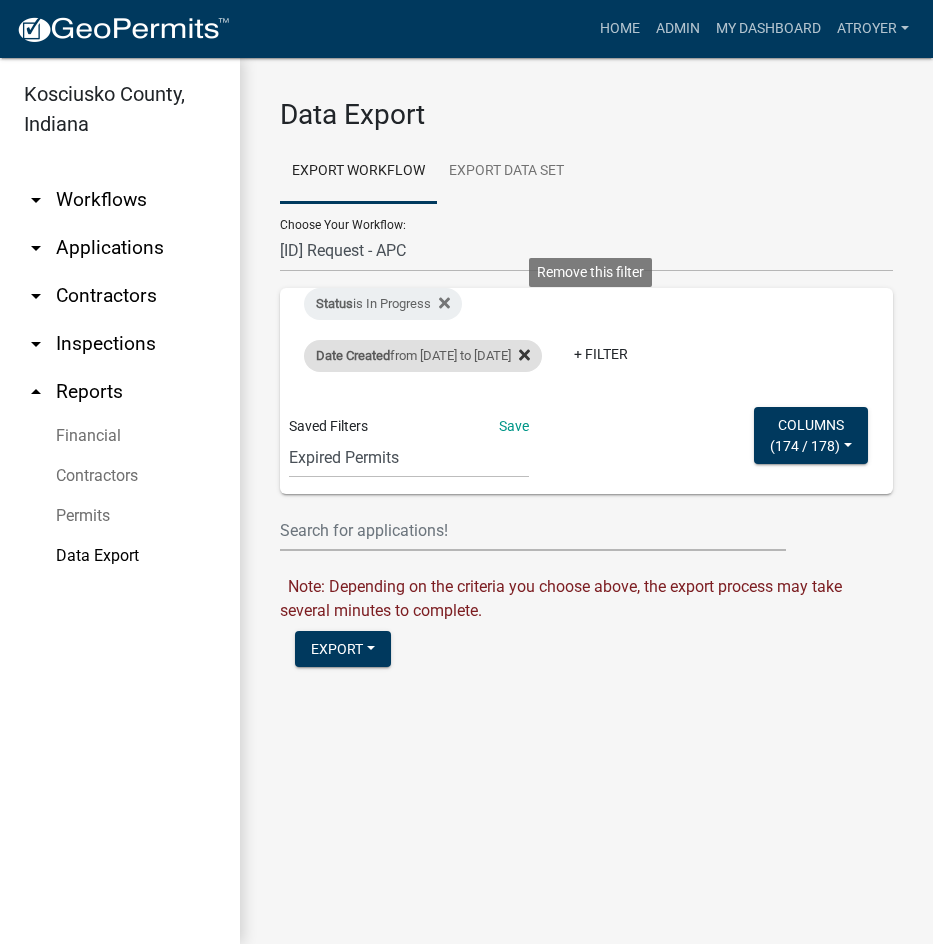 click 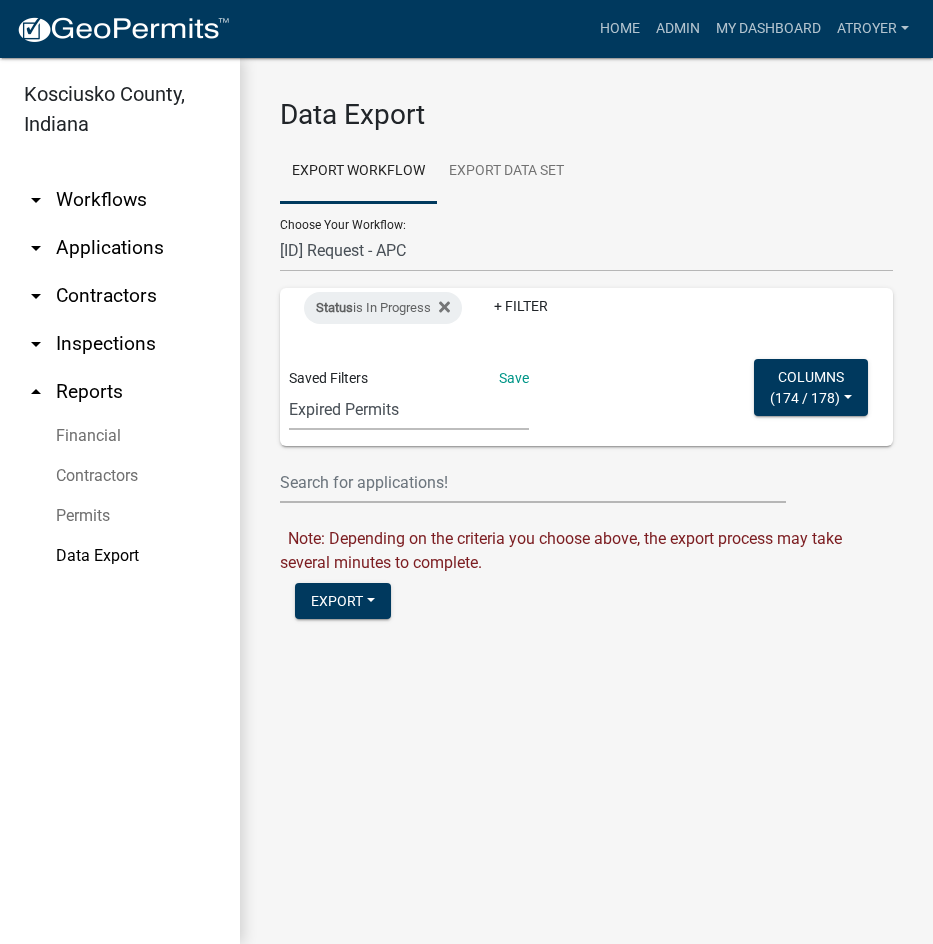 click on "Expired Permits   ILP Public Review Report   FDP EC Report   Homestead Deductions   Exception Legal Ad Report   Variance Legal Ad Report   Exception Monthly Hearing Report   Variance Monthly Hearing Report   Annual ILP Report   address list   ILP FOR GIS   ai - subdivisions   ai - rezonings   shively   EXCEPTION MEETING/PARCEL   new violations   LEE'S SEARCH   gis layer   CRS_Recert_Filter   VAR FEES   variance   Cheryl filings report   CensusBPS   LEE FDP   (new filter)" at bounding box center (409, 409) 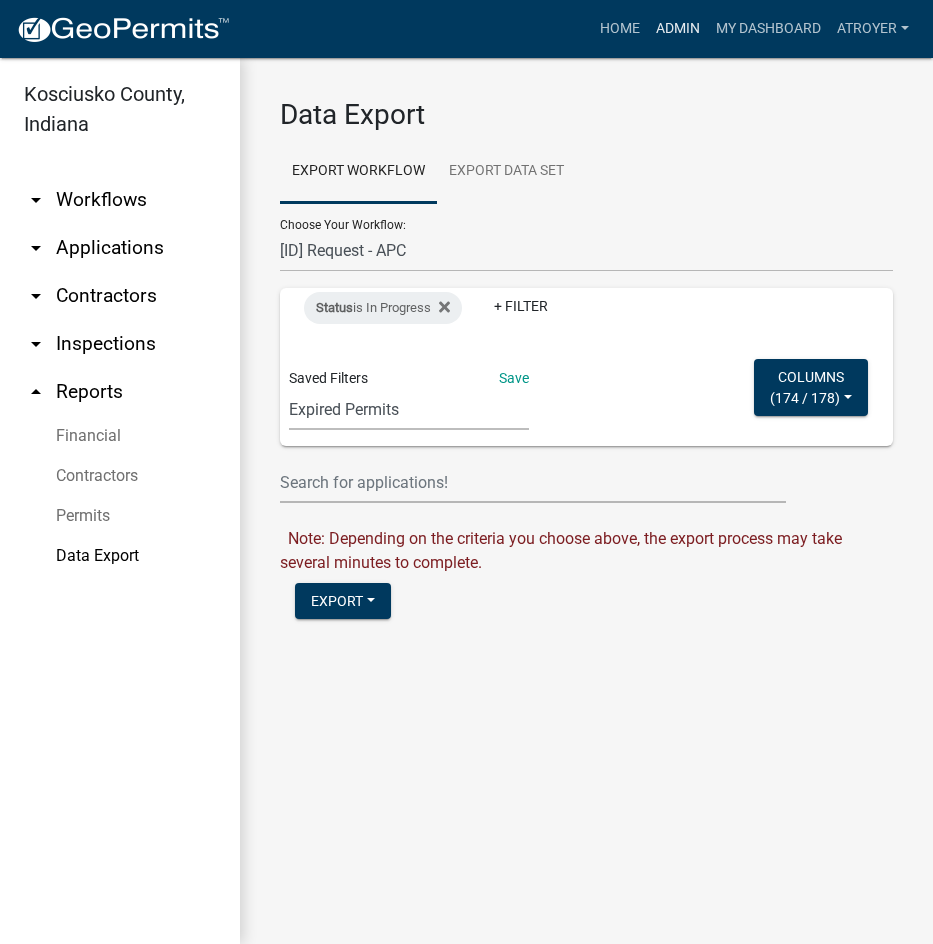 click on "Admin" at bounding box center [678, 29] 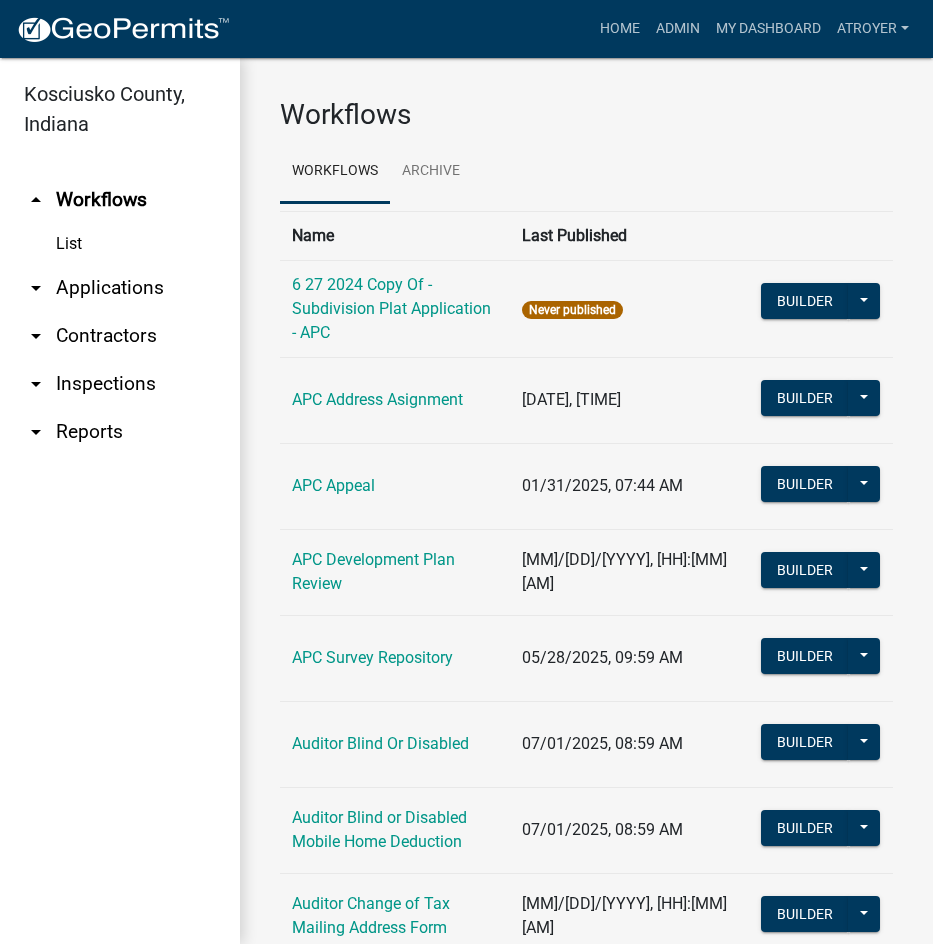 click on "arrow_drop_down   Reports" at bounding box center (120, 432) 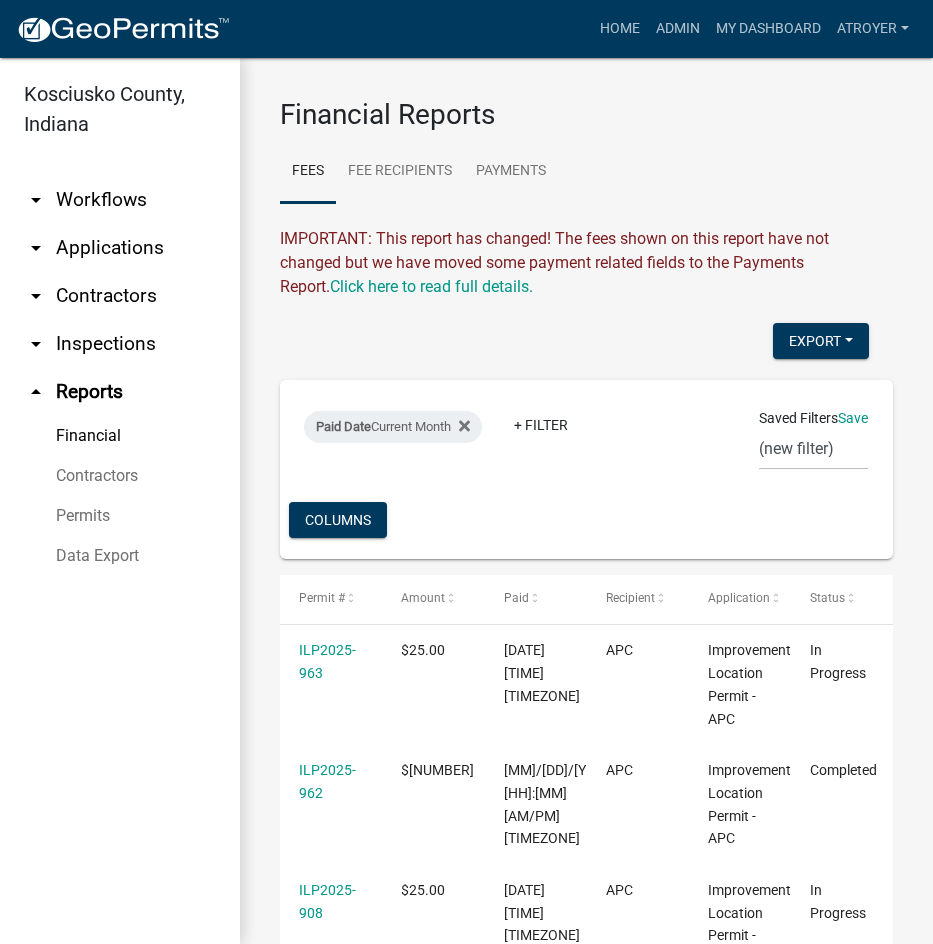 click on "Data Export" at bounding box center (120, 556) 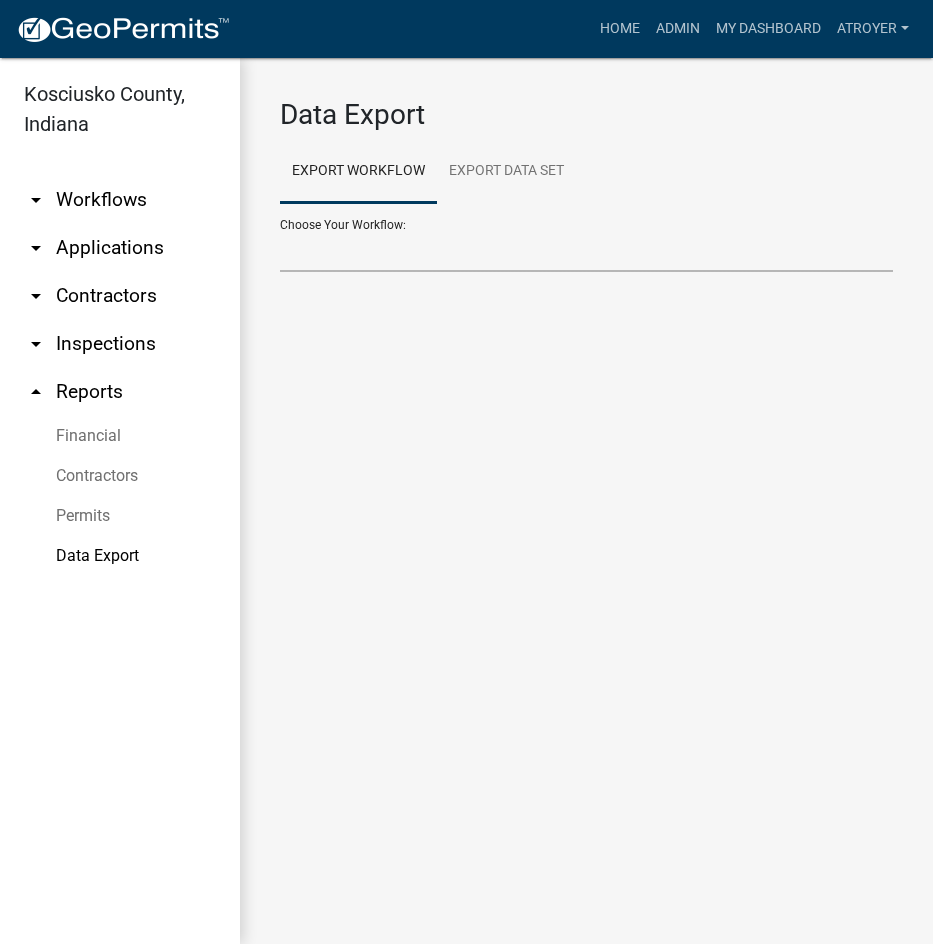 click on "Choose Your Workflow:" at bounding box center (586, 251) 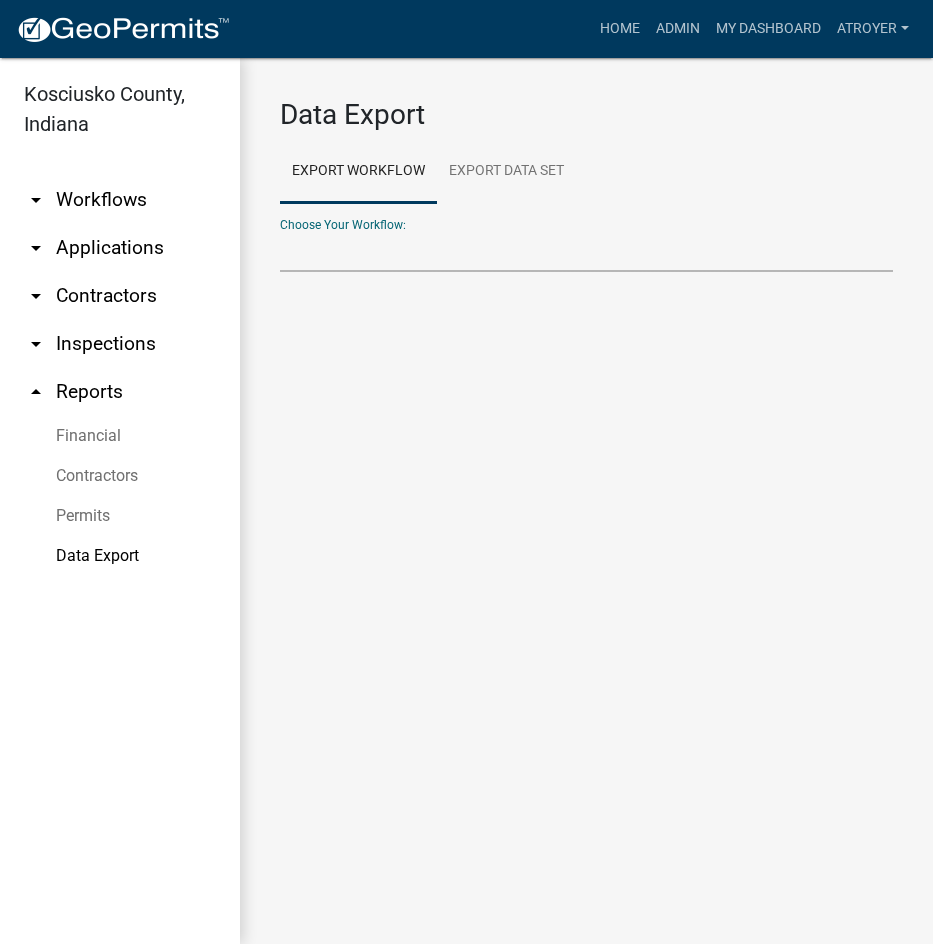 select on "41: Object" 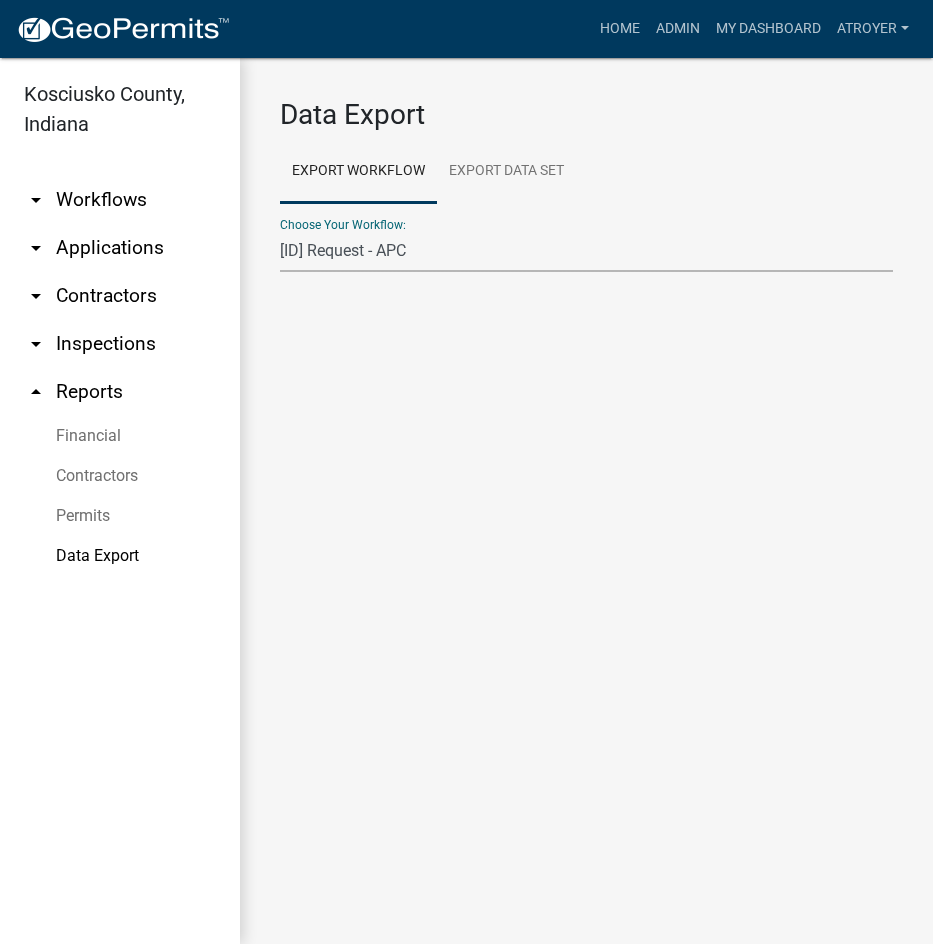 click on "Data Export Export Workflow Export Data Set Choose Your Workflow:  Problem Complaint Form - APC APC Address Asignment APC Appeal APC Development Plan Review APC Survey Repository Auditor Blind Or Disabled Auditor Blind or Disabled Mobile Home Deduction Auditor Change of Tax Mailing Address Form Auditor Energy Systems Deduction Auditor Heritage Barn Auditor Homestead Deduction Auditor Mobile Home Homestead Deduction Auditor Over 65 Deduction Auditor Over 65 for Mobile Home Deduction Auditor Vacation Request Auditor Veterans Deduction Auditor Veterans Deduction for Mobile Home Certificates of Occupancy - APC Contractors Driveway and Right of Way Work Permit Exception - APC FARAs Flood Development Permit - APC Food Permit General Contractor Registration General Contractor Renewal HD Sign Off On Sewage & Water Hoover - Driveway and Right of Way Work Permit Improvement Location Permit - APC Legal Cases - APC Letter Of Map Amendments - APC Platted Subdivision Vacation - APC Property Research Request - APC Rezoning Application ROW Vacation - APC Septic Permit Sign Permit - APC" at bounding box center [586, 251] 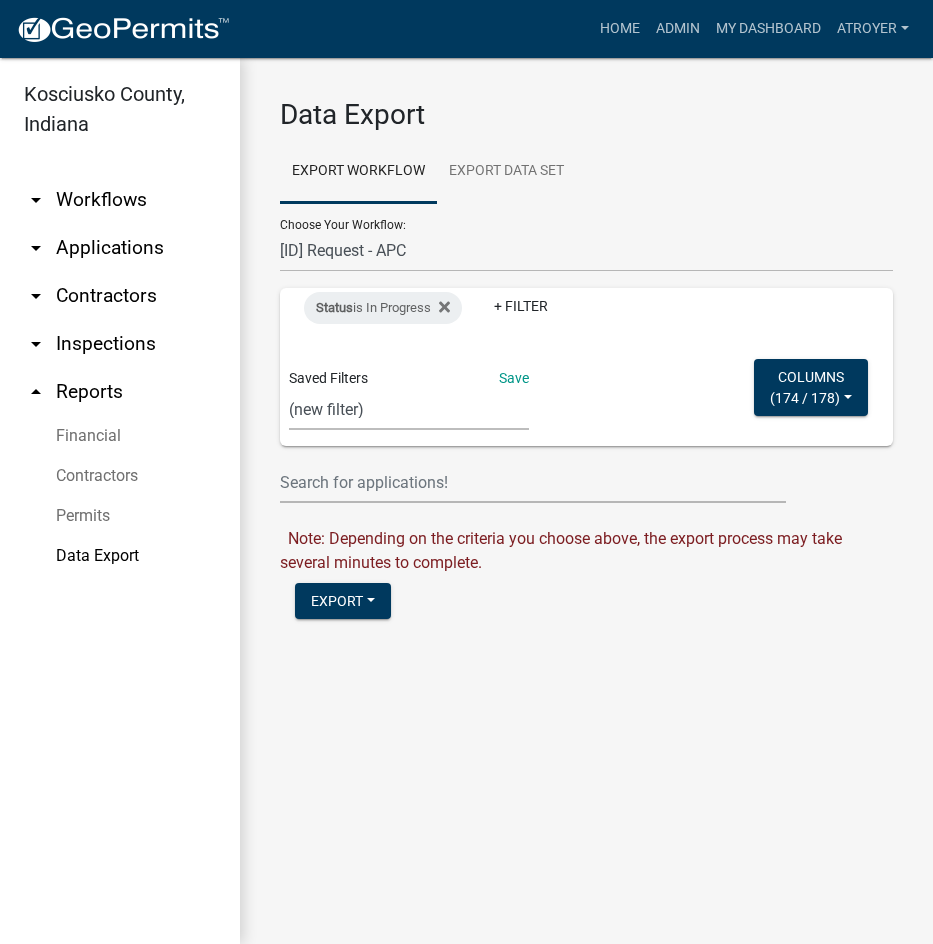 click on "Expired Permits   ILP Public Review Report   FDP EC Report   Homestead Deductions   Exception Legal Ad Report   Variance Legal Ad Report   Exception Monthly Hearing Report   Variance Monthly Hearing Report   Annual ILP Report   address list   ILP FOR GIS   ai - subdivisions   ai - rezonings   shively   EXCEPTION MEETING/PARCEL   new violations   LEE'S SEARCH   gis layer   CRS_Recert_Filter   VAR FEES   variance   Cheryl filings report   CensusBPS   LEE FDP   (new filter)" at bounding box center [409, 409] 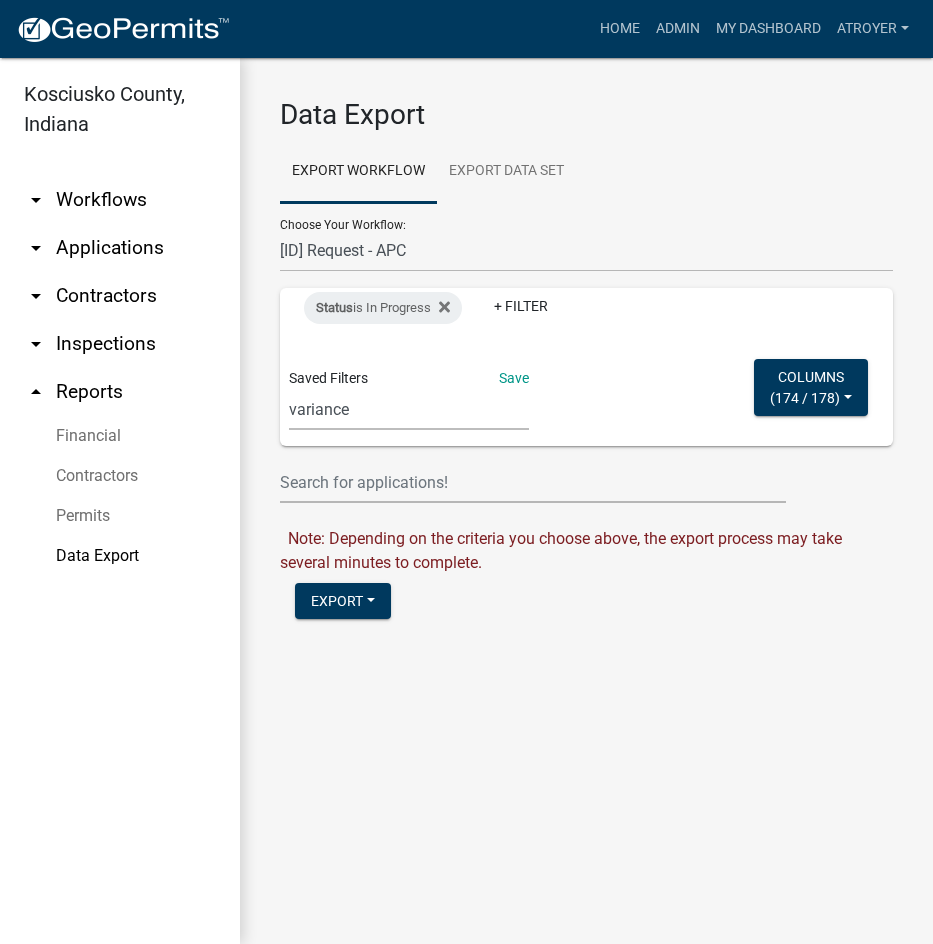 click on "Expired Permits   ILP Public Review Report   FDP EC Report   Homestead Deductions   Exception Legal Ad Report   Variance Legal Ad Report   Exception Monthly Hearing Report   Variance Monthly Hearing Report   Annual ILP Report   address list   ILP FOR GIS   ai - subdivisions   ai - rezonings   shively   EXCEPTION MEETING/PARCEL   new violations   LEE'S SEARCH   gis layer   CRS_Recert_Filter   VAR FEES   variance   Cheryl filings report   CensusBPS   LEE FDP   (new filter)" at bounding box center [409, 409] 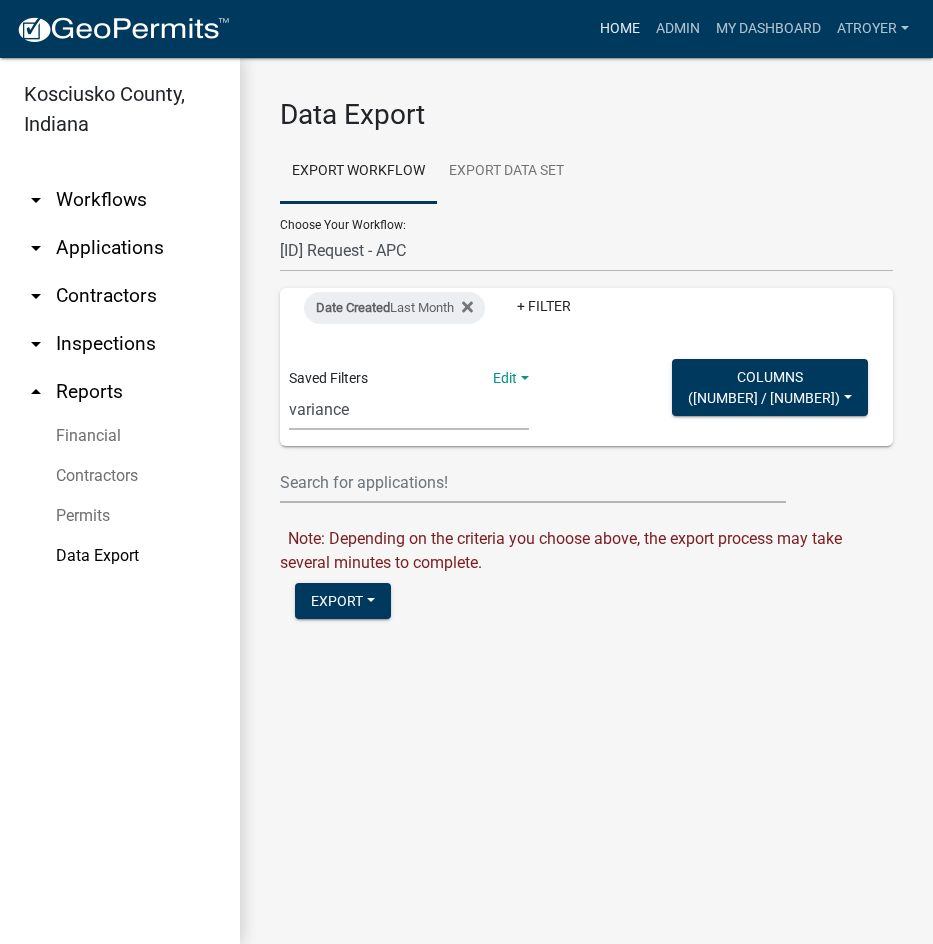 click on "Home" at bounding box center [620, 29] 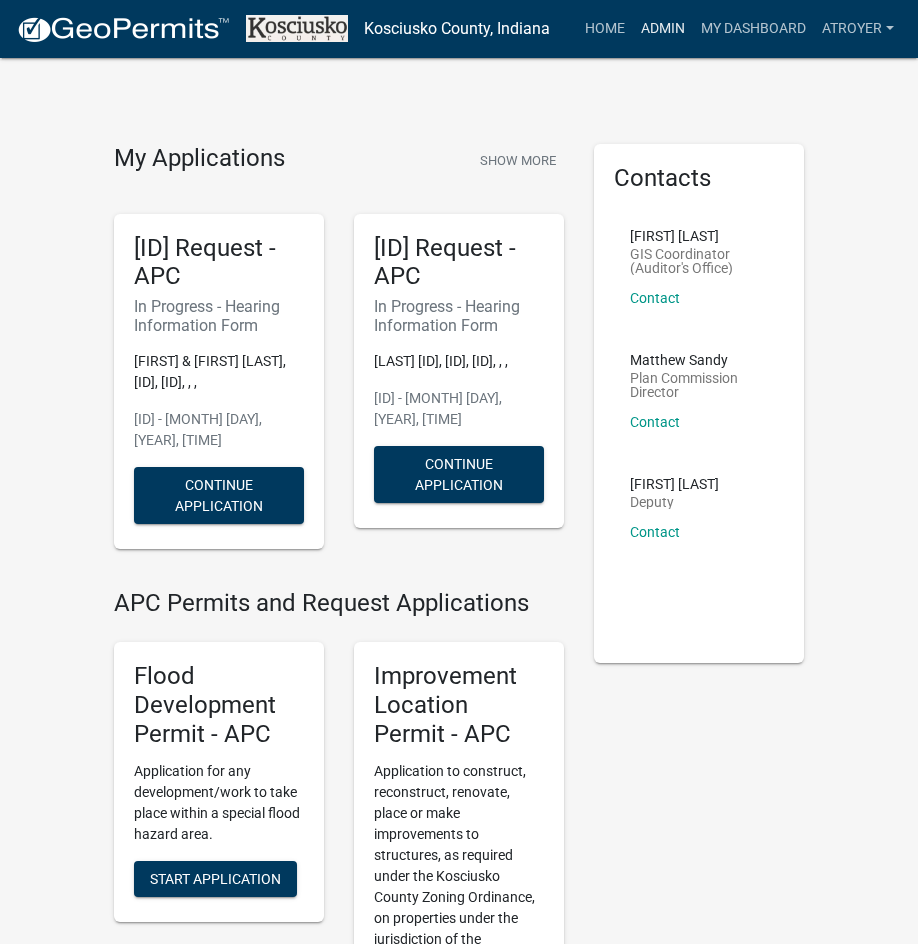 click on "Admin" at bounding box center [663, 29] 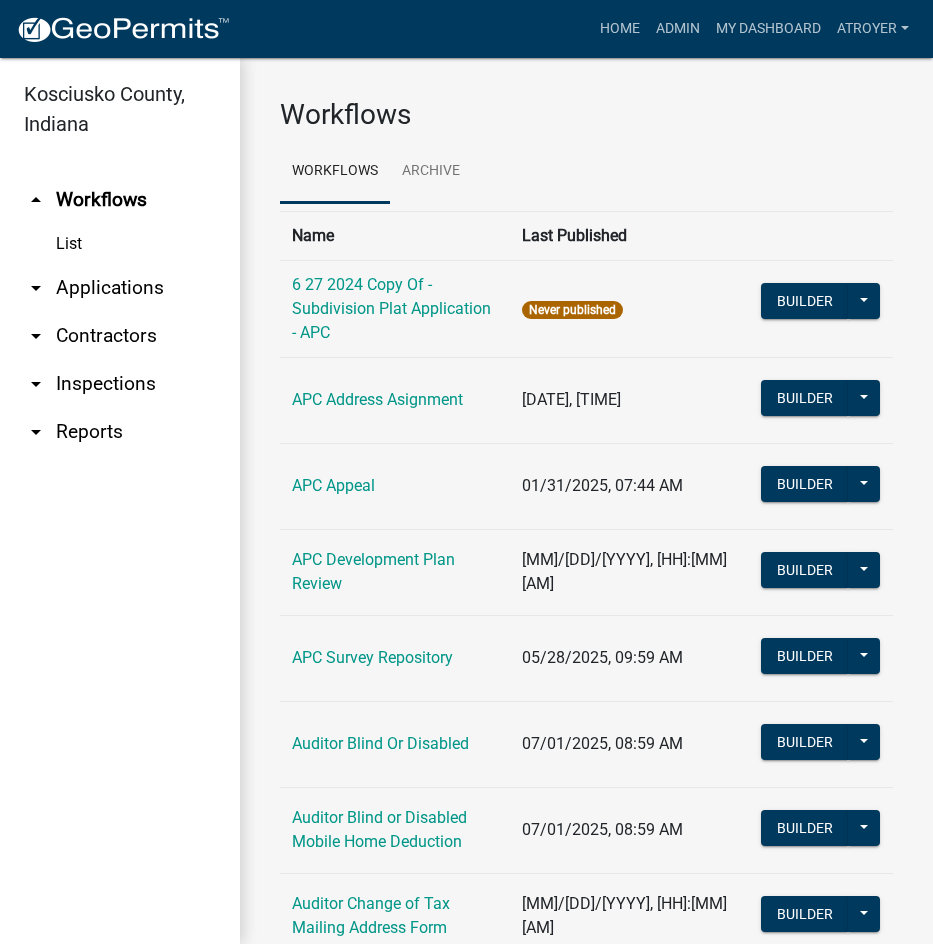 click on "arrow_drop_down   Reports" at bounding box center [120, 432] 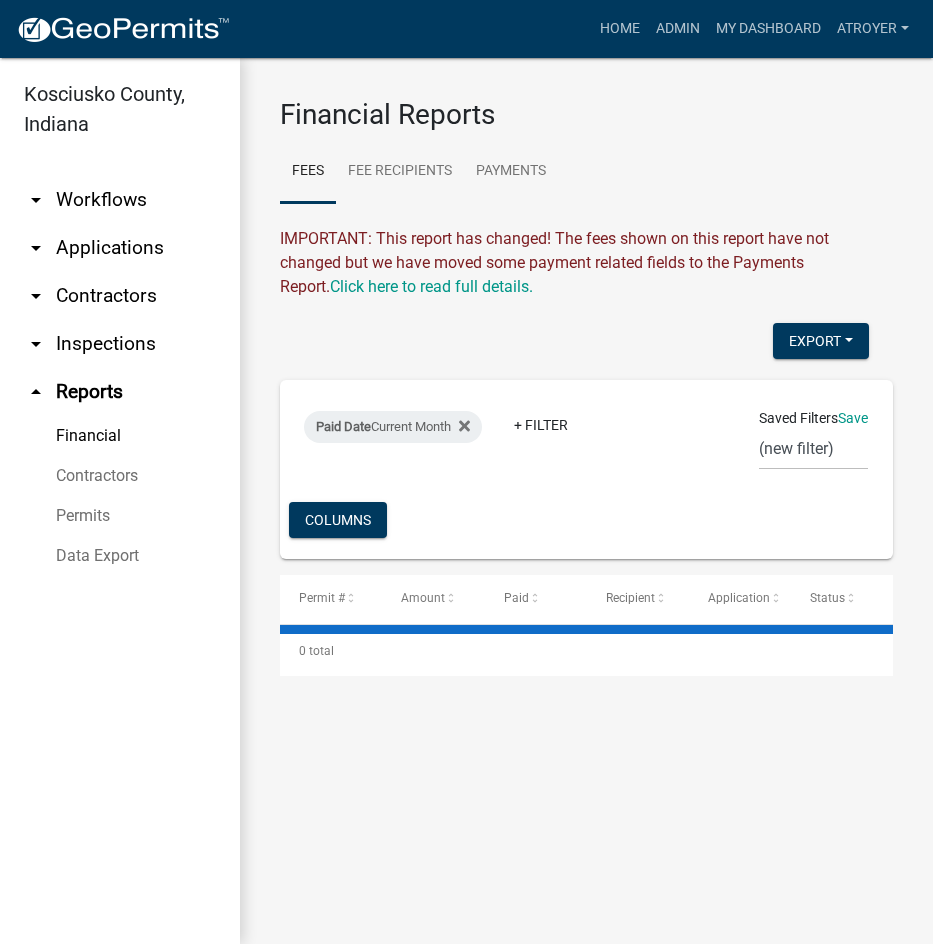 click on "Data Export" at bounding box center (120, 556) 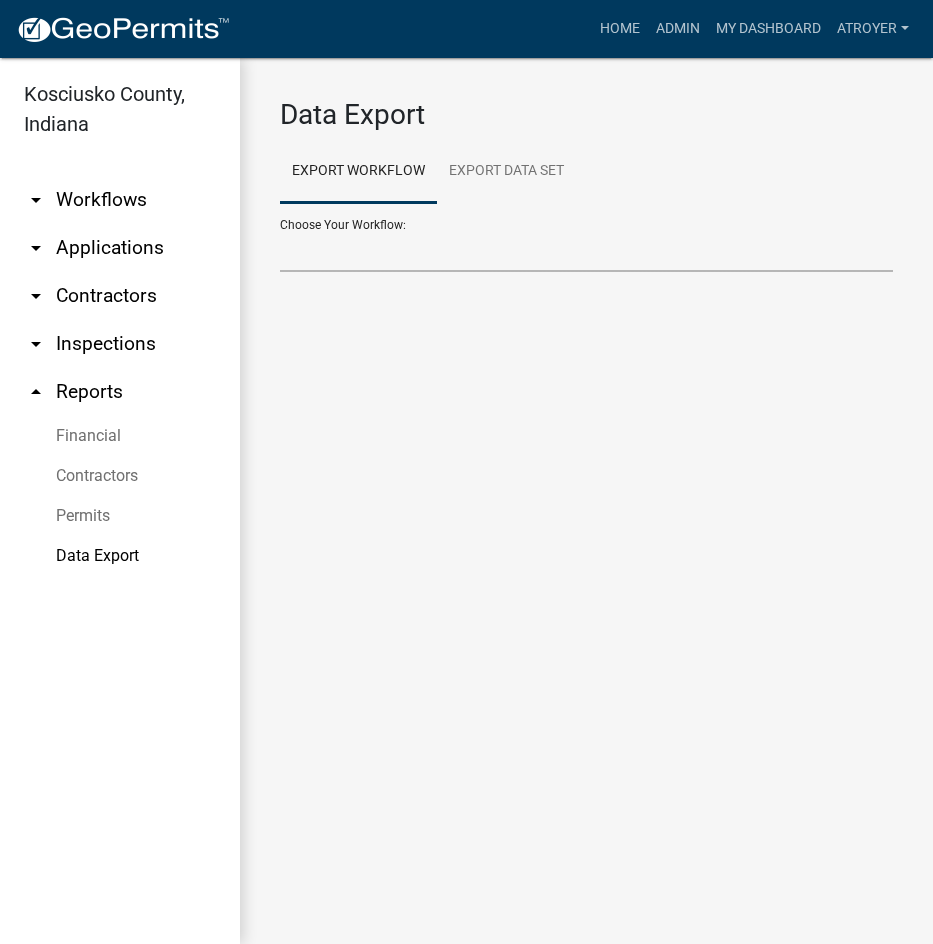 click on "Choose Your Workflow:" at bounding box center (586, 251) 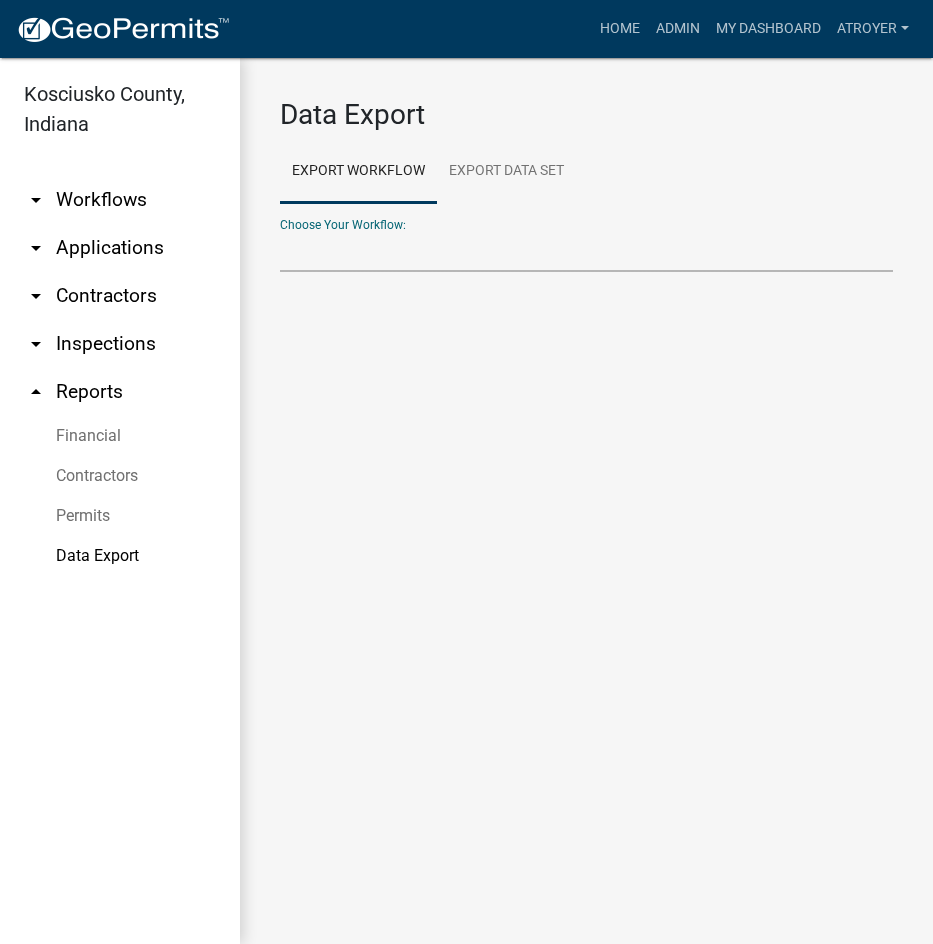 click on "Choose Your Workflow:" at bounding box center (586, 251) 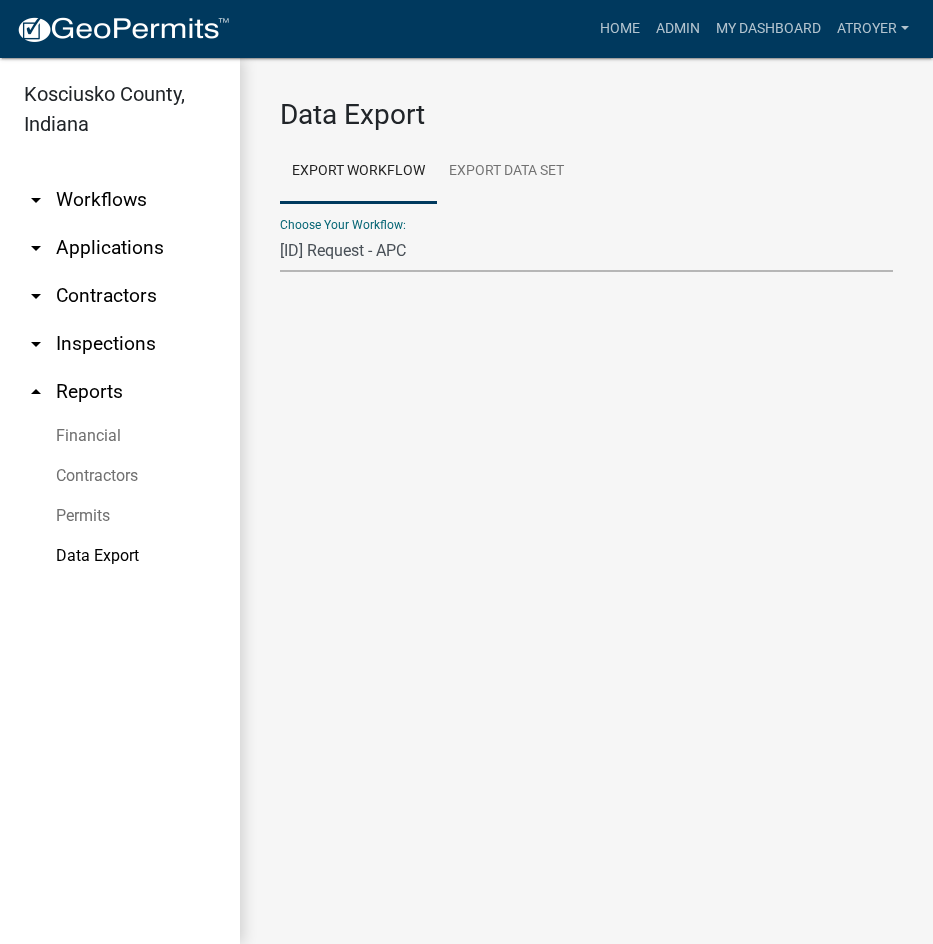 click on "Data Export Export Workflow Export Data Set Choose Your Workflow:  Problem Complaint Form - APC APC Address Asignment APC Appeal APC Development Plan Review APC Survey Repository Auditor Blind Or Disabled Auditor Blind or Disabled Mobile Home Deduction Auditor Change of Tax Mailing Address Form Auditor Energy Systems Deduction Auditor Heritage Barn Auditor Homestead Deduction Auditor Mobile Home Homestead Deduction Auditor Over 65 Deduction Auditor Over 65 for Mobile Home Deduction Auditor Vacation Request Auditor Veterans Deduction Auditor Veterans Deduction for Mobile Home Certificates of Occupancy - APC Contractors Driveway and Right of Way Work Permit Exception - APC FARAs Flood Development Permit - APC Food Permit General Contractor Registration General Contractor Renewal HD Sign Off On Sewage & Water Hoover - Driveway and Right of Way Work Permit Improvement Location Permit - APC Legal Cases - APC Letter Of Map Amendments - APC Platted Subdivision Vacation - APC Property Research Request - APC Rezoning Application ROW Vacation - APC Septic Permit Sign Permit - APC" at bounding box center (586, 251) 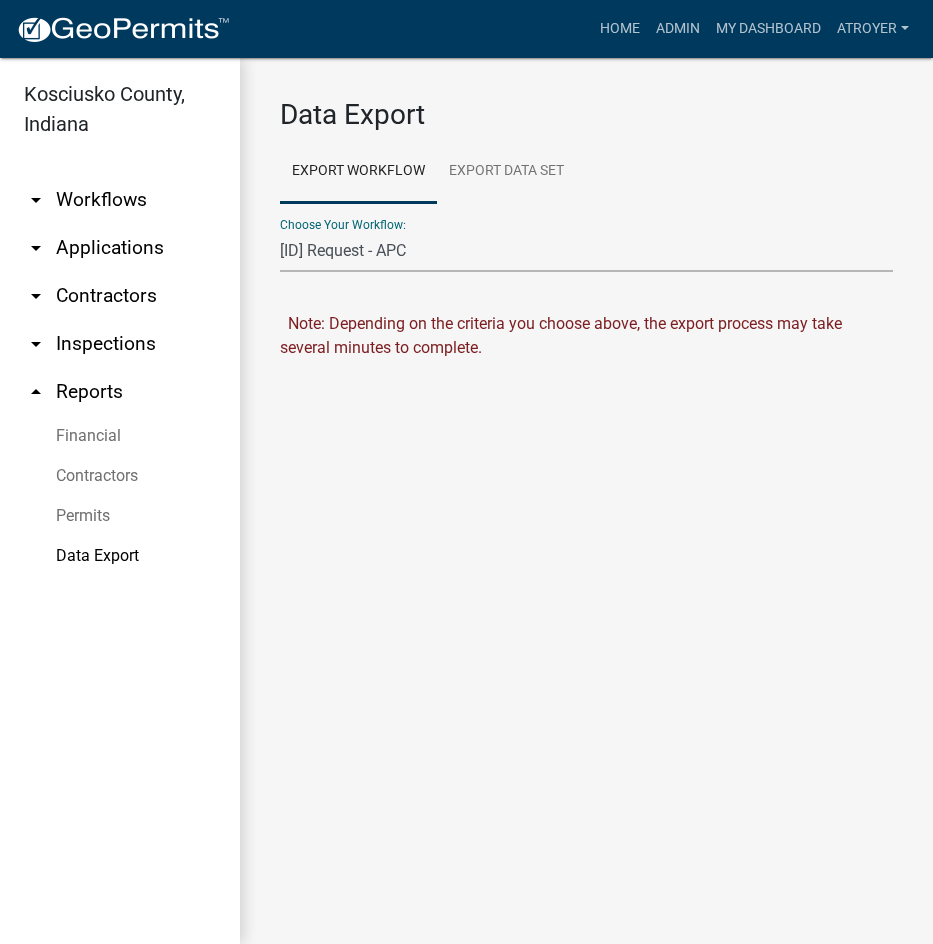 select on "0: null" 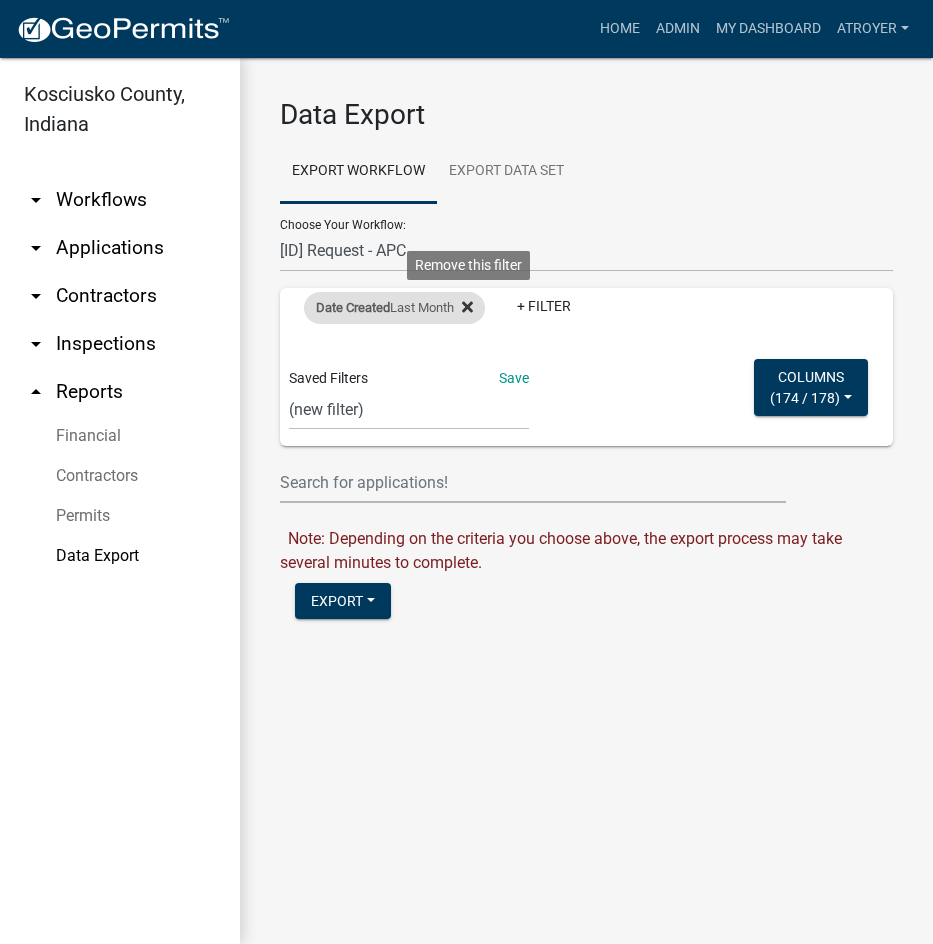 click 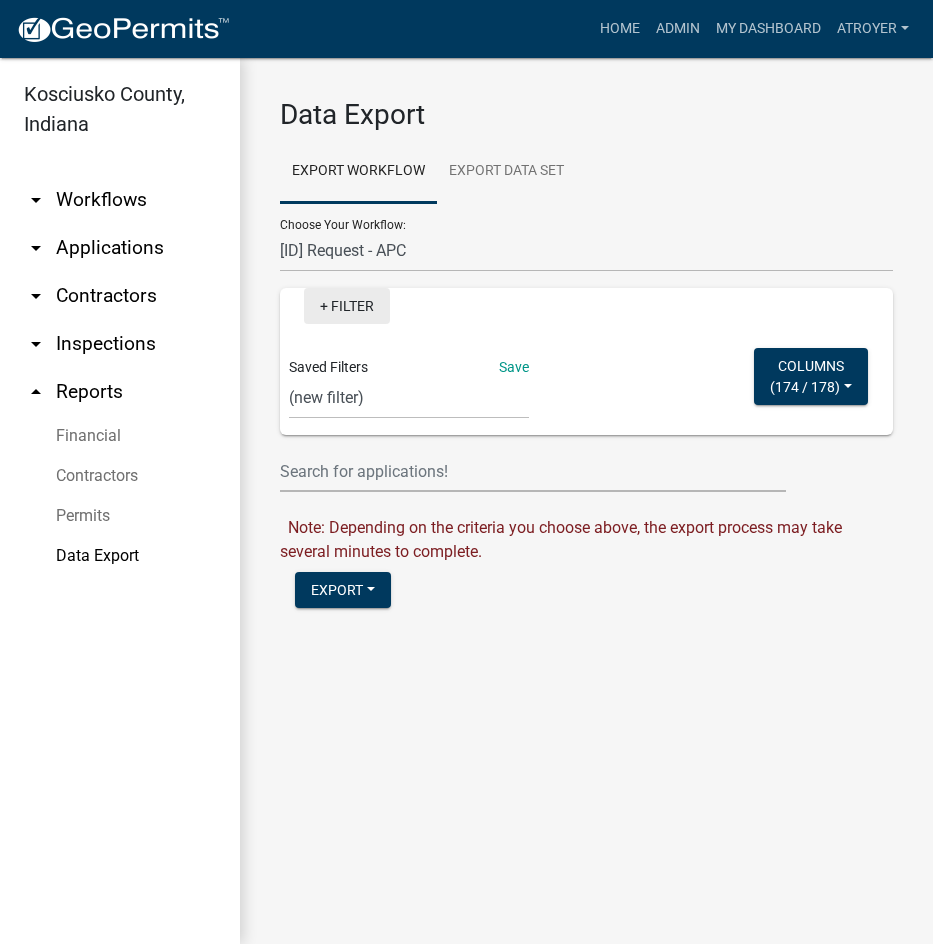 click on "+ Filter" at bounding box center (347, 306) 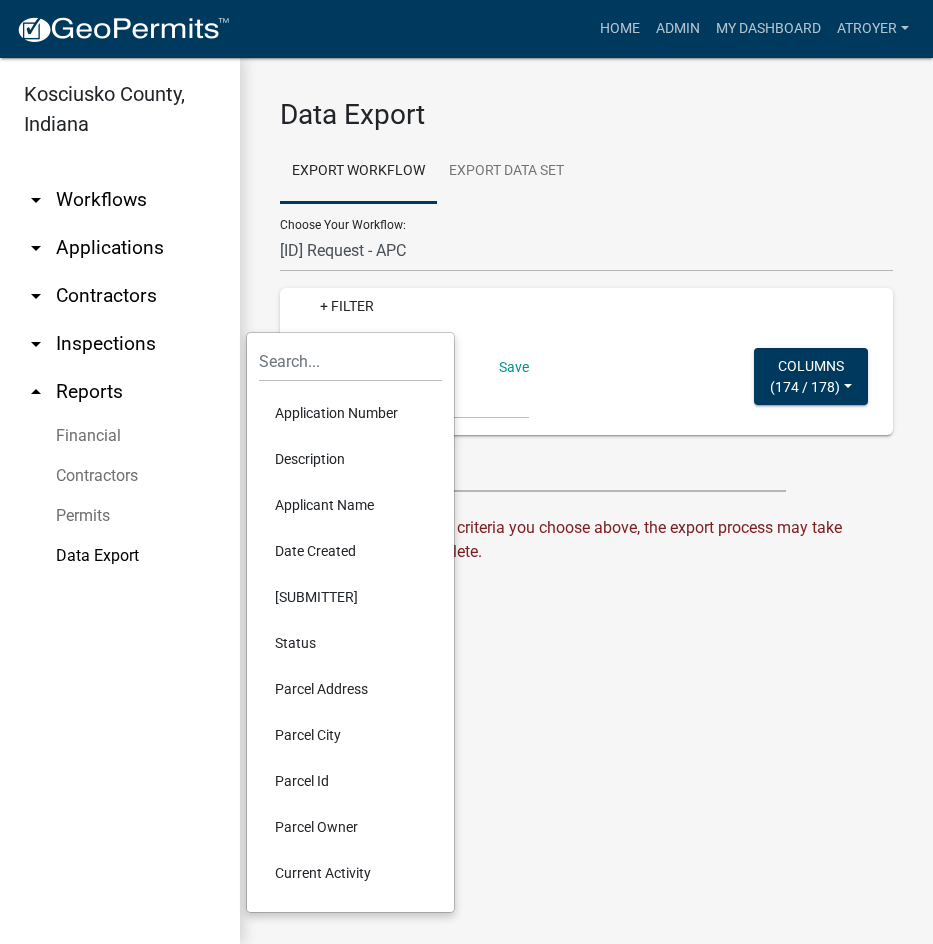 click on "Date Created" at bounding box center (350, 551) 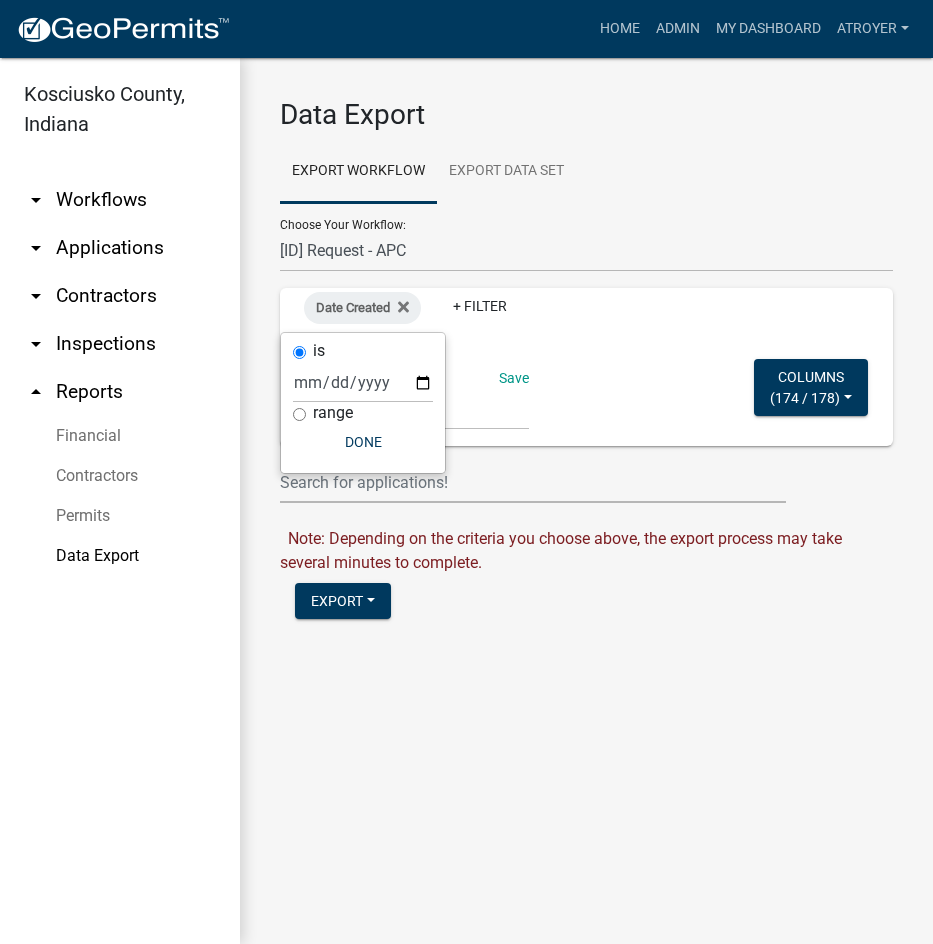 click on "range" at bounding box center (299, 414) 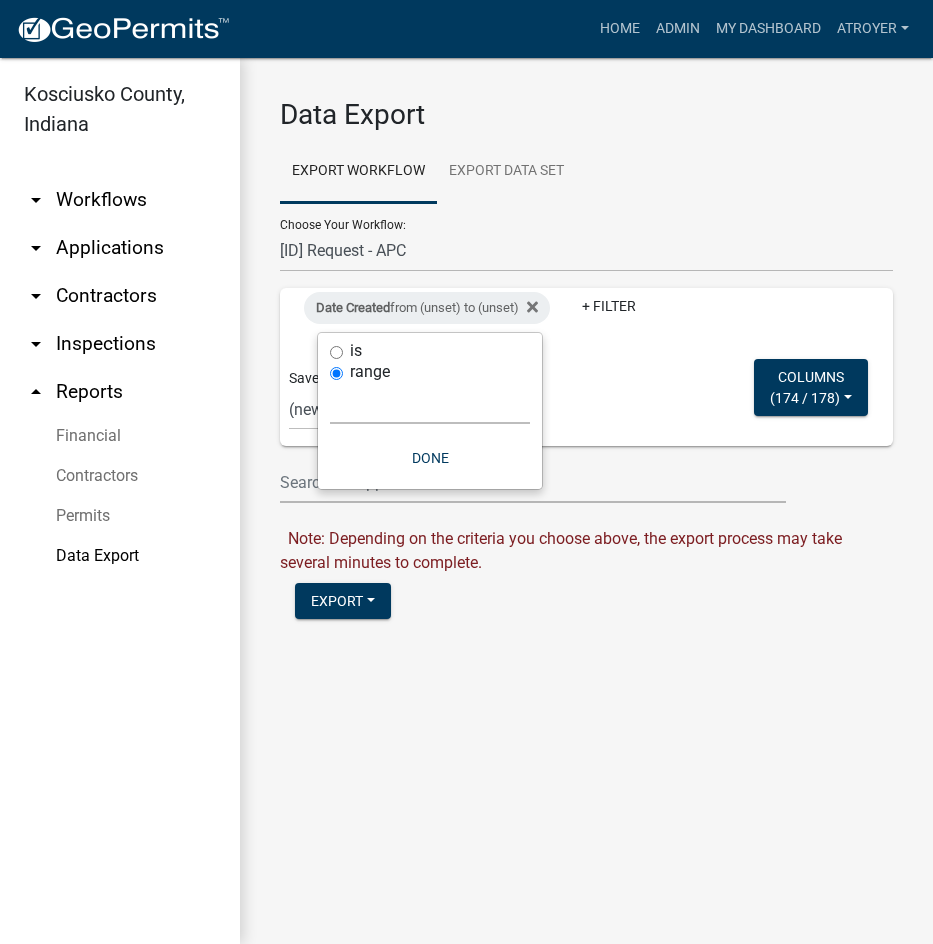 click on "Today   Yesterday   Current Week   Previous Week   Current Month   Last Month   Current Calendar Quarter   Previous Calendar Quarter   Current Year   Last Year   Custom" at bounding box center [430, 403] 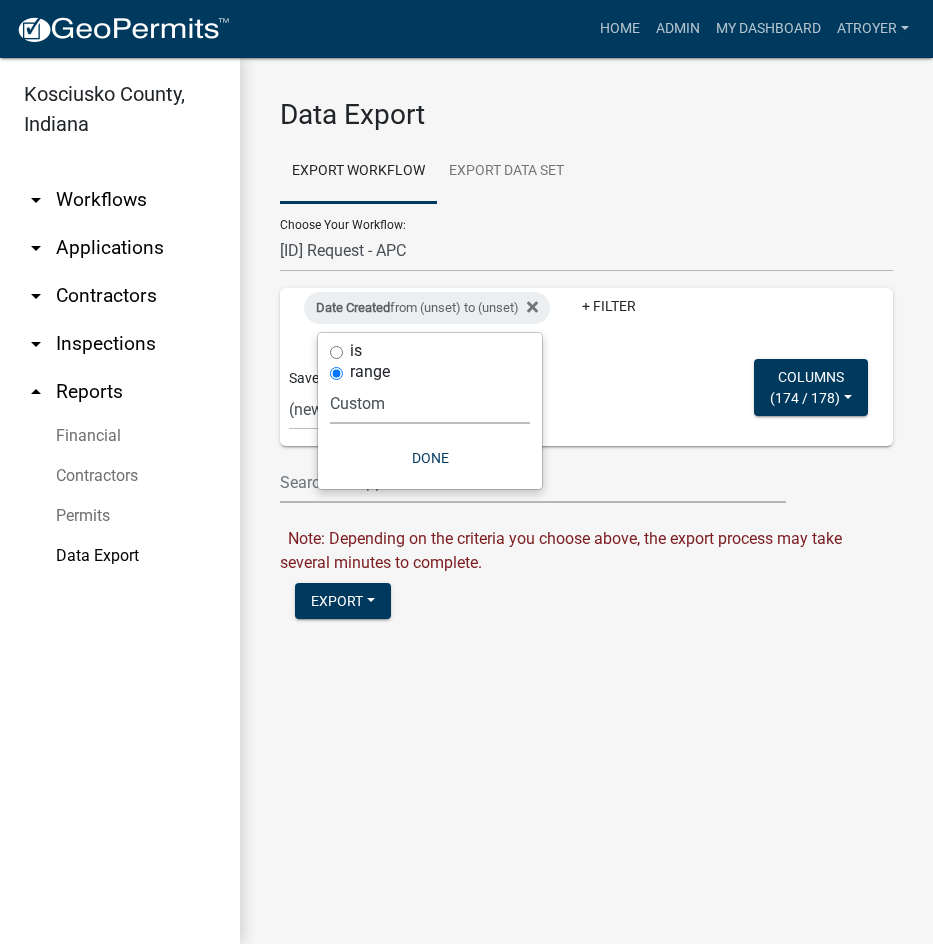 click on "Today   Yesterday   Current Week   Previous Week   Current Month   Last Month   Current Calendar Quarter   Previous Calendar Quarter   Current Year   Last Year   Custom" at bounding box center [430, 403] 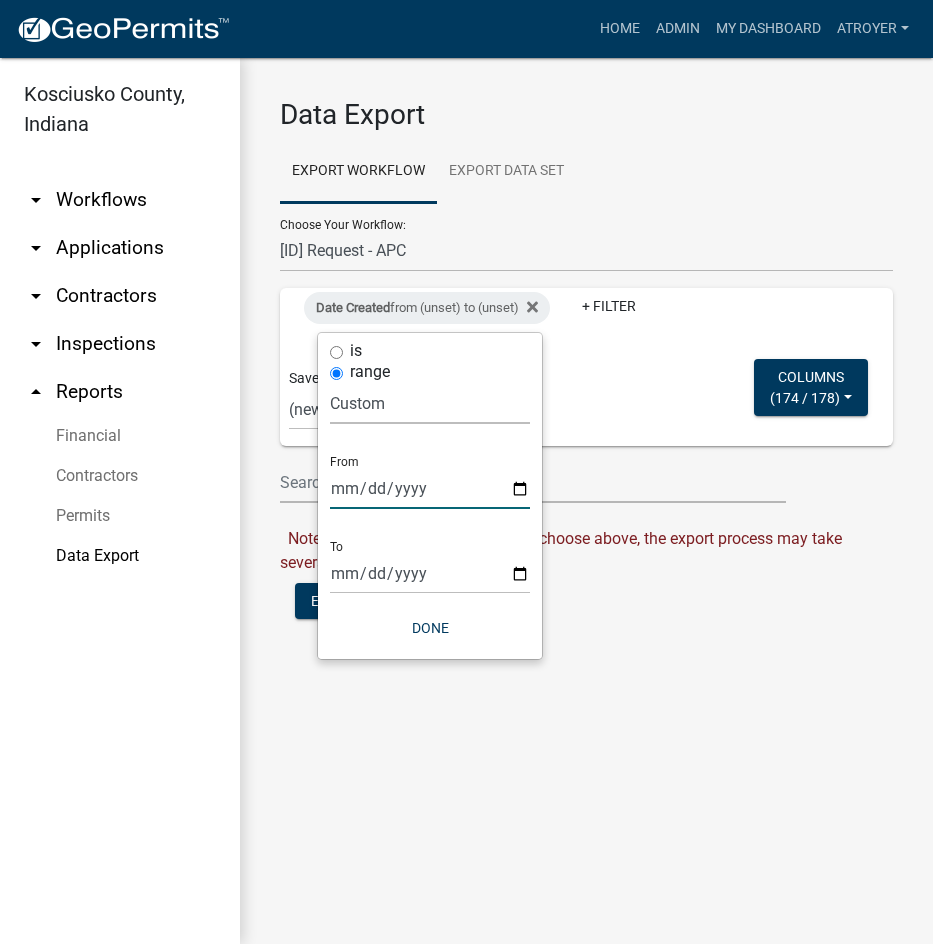 click at bounding box center (430, 488) 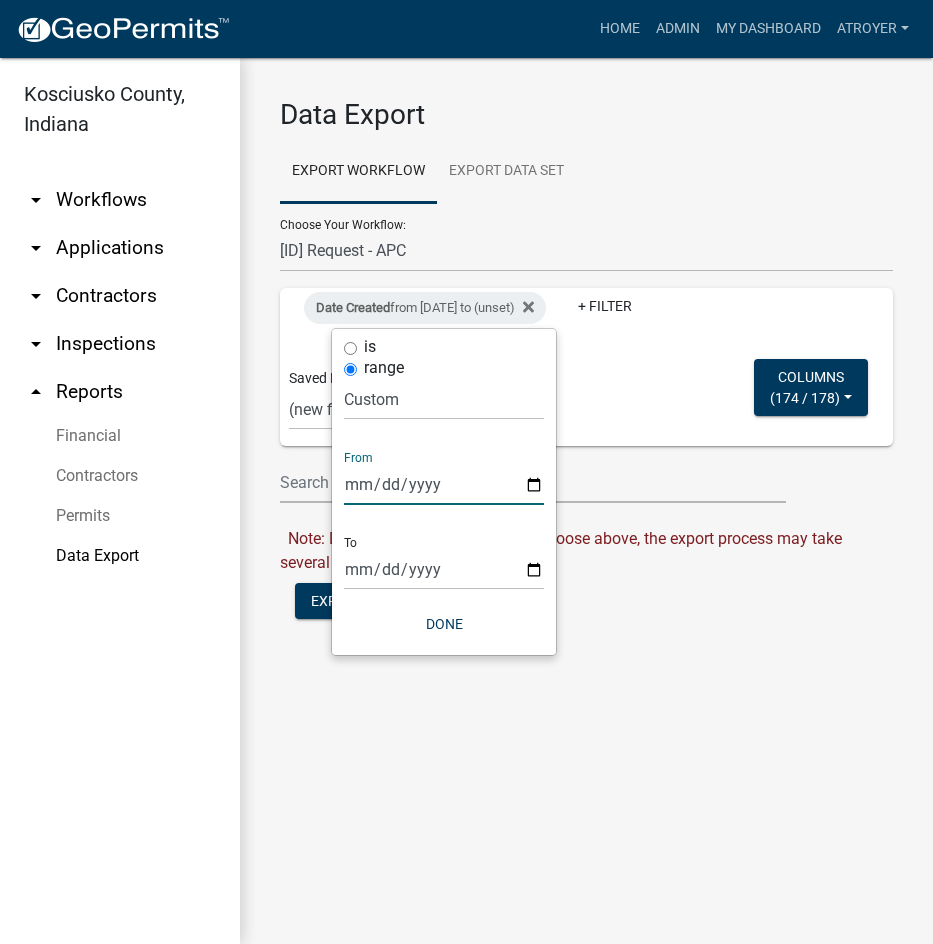 type on "[DATE]" 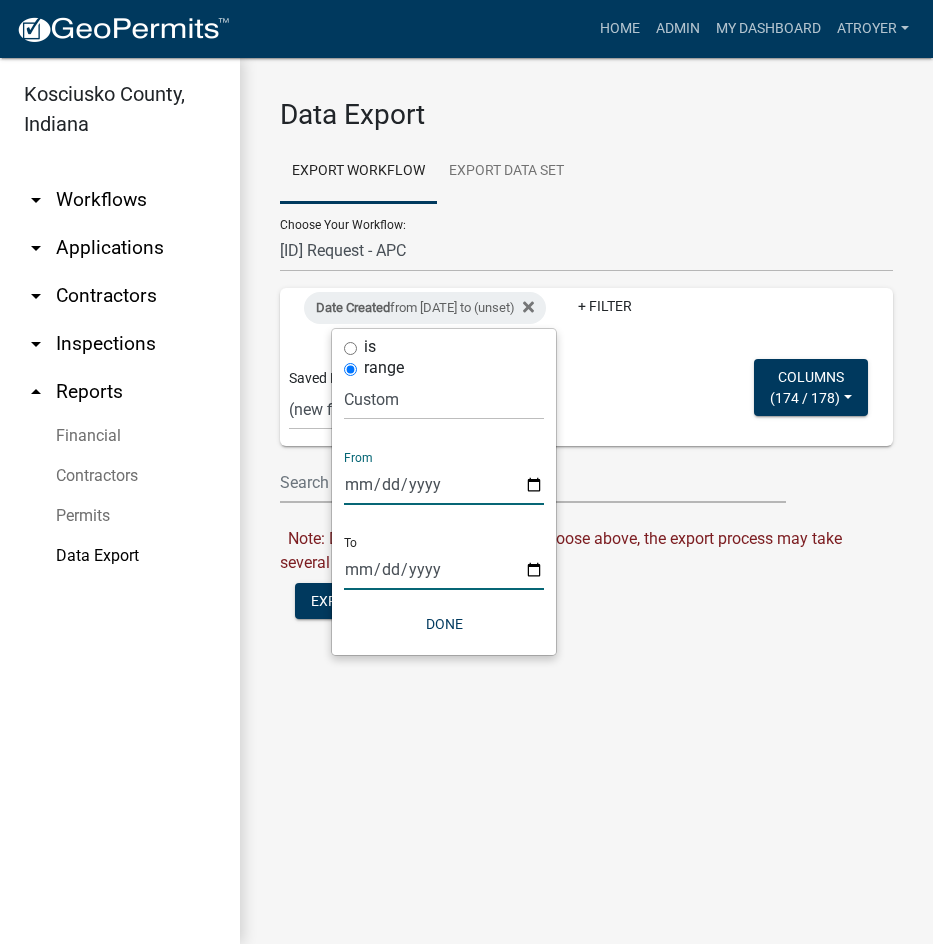 click at bounding box center (444, 569) 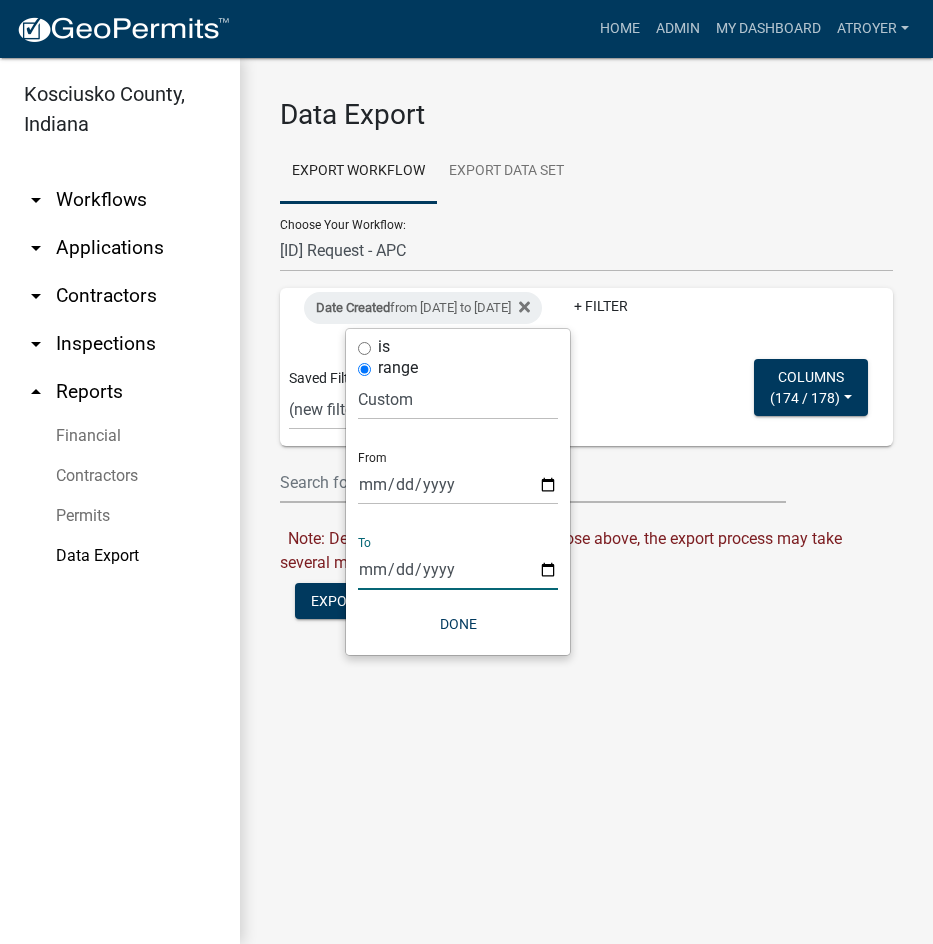 type on "[DATE]" 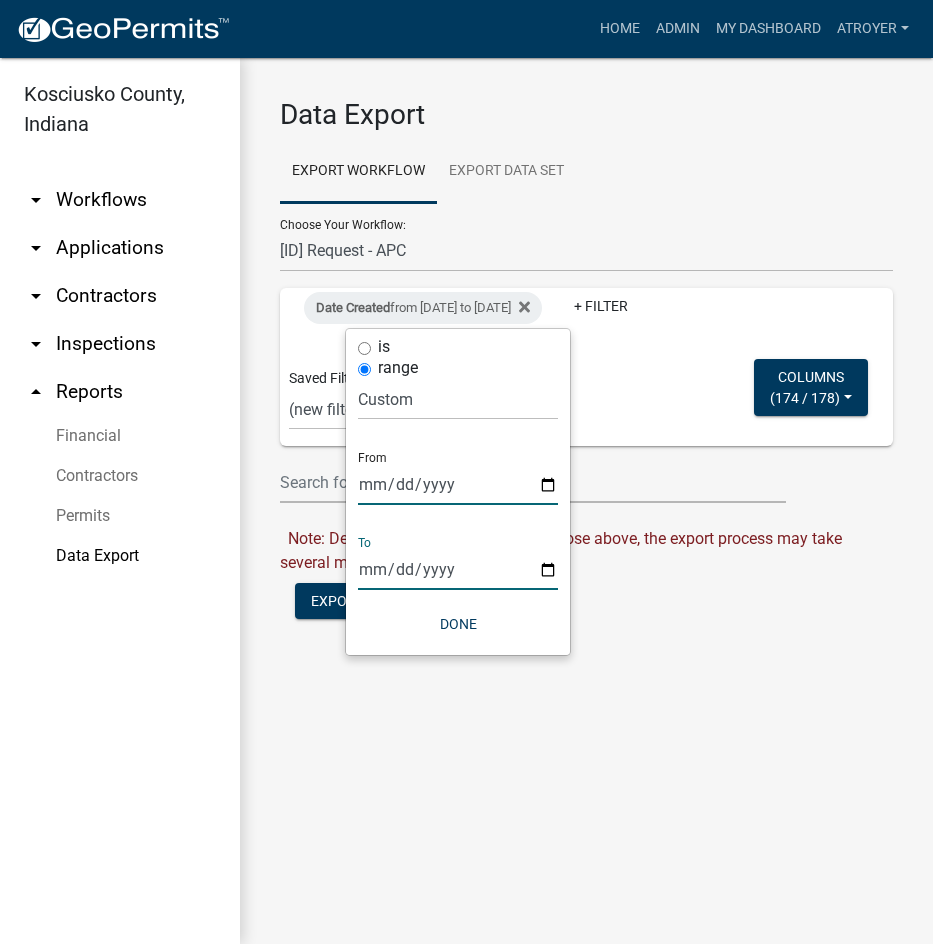 click on "[DATE]" at bounding box center (458, 484) 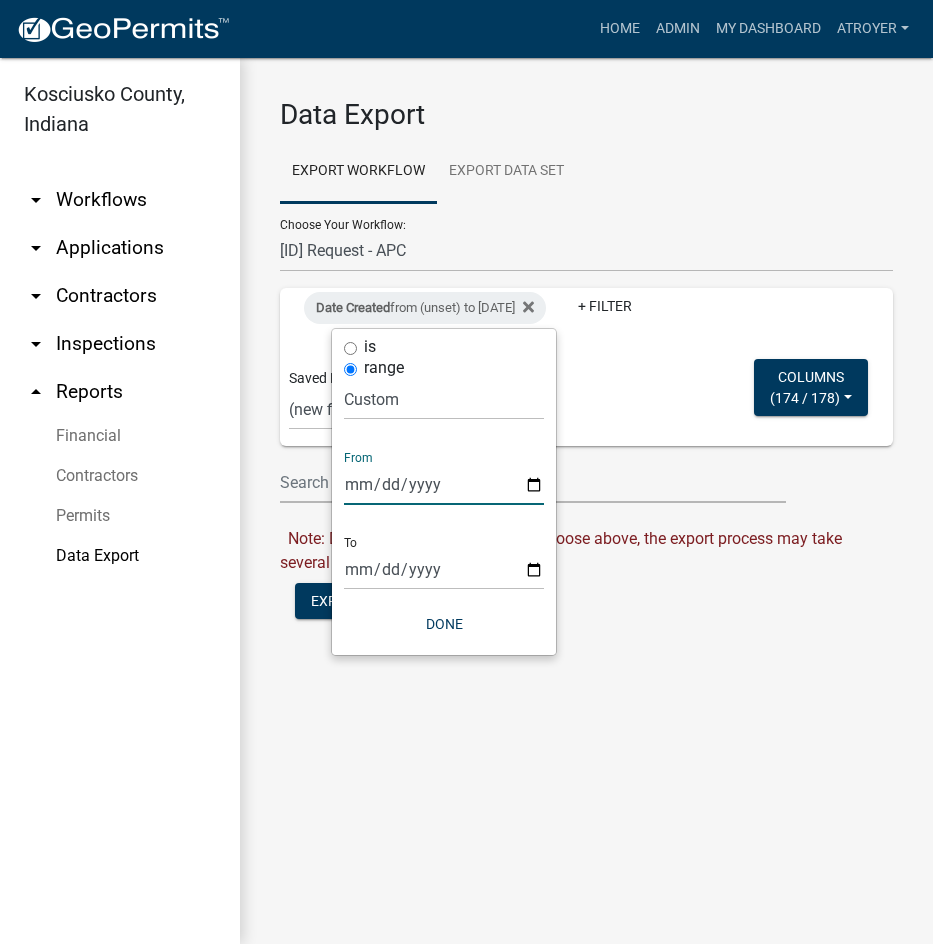 type on "[DATE]" 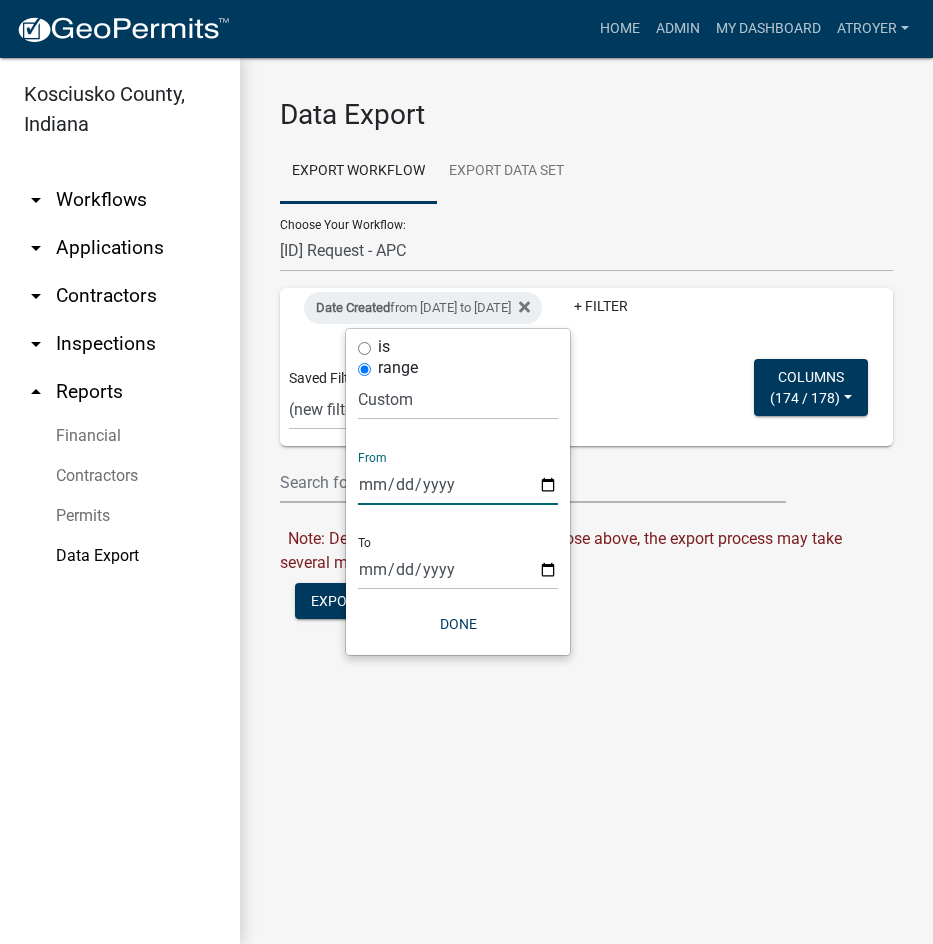 type on "[DATE]" 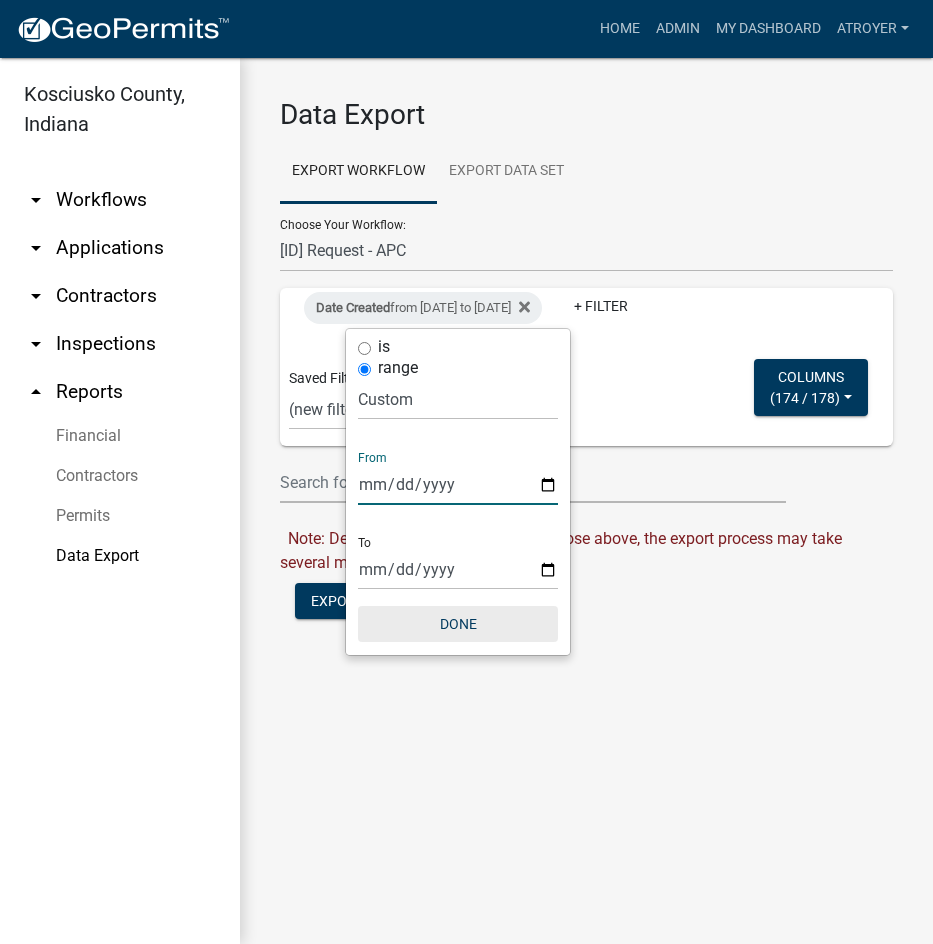 click on "Done" at bounding box center [458, 624] 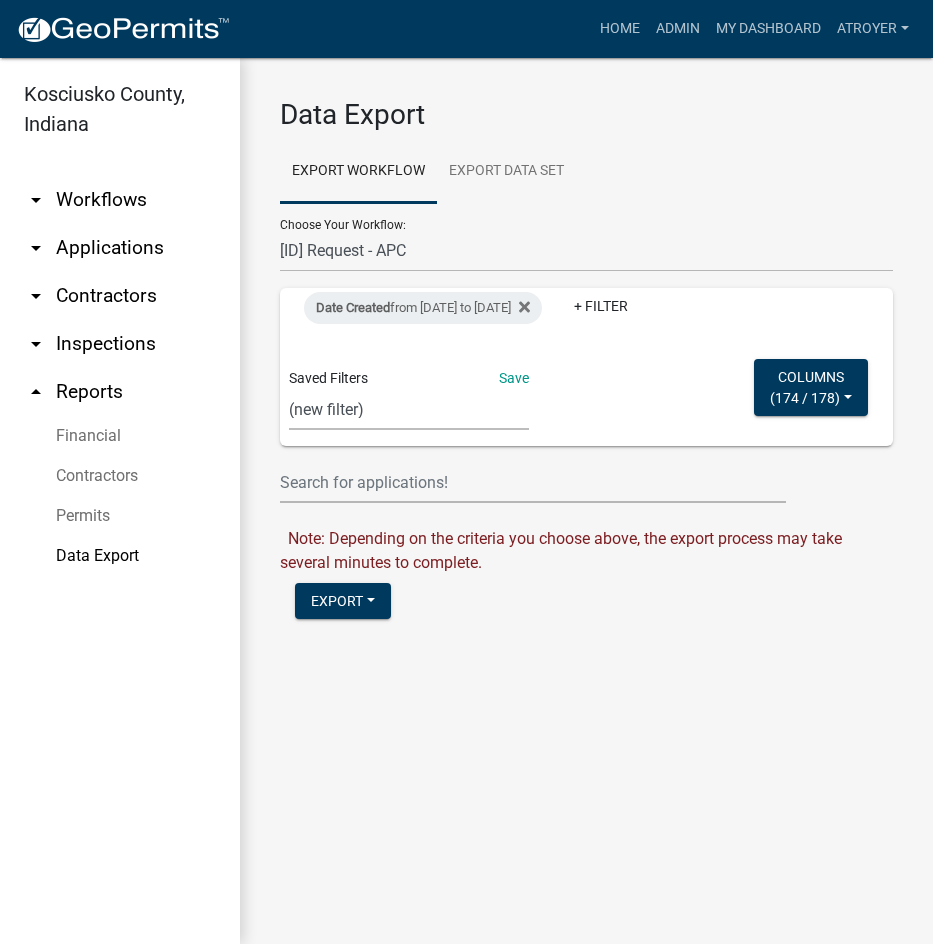 click on "Expired Permits   ILP Public Review Report   FDP EC Report   Homestead Deductions   Exception Legal Ad Report   Variance Legal Ad Report   Exception Monthly Hearing Report   Variance Monthly Hearing Report   Annual ILP Report   address list   ILP FOR GIS   ai - subdivisions   ai - rezonings   shively   EXCEPTION MEETING/PARCEL   new violations   LEE'S SEARCH   gis layer   CRS_Recert_Filter   VAR FEES   variance   Cheryl filings report   CensusBPS   LEE FDP   (new filter)" at bounding box center (409, 409) 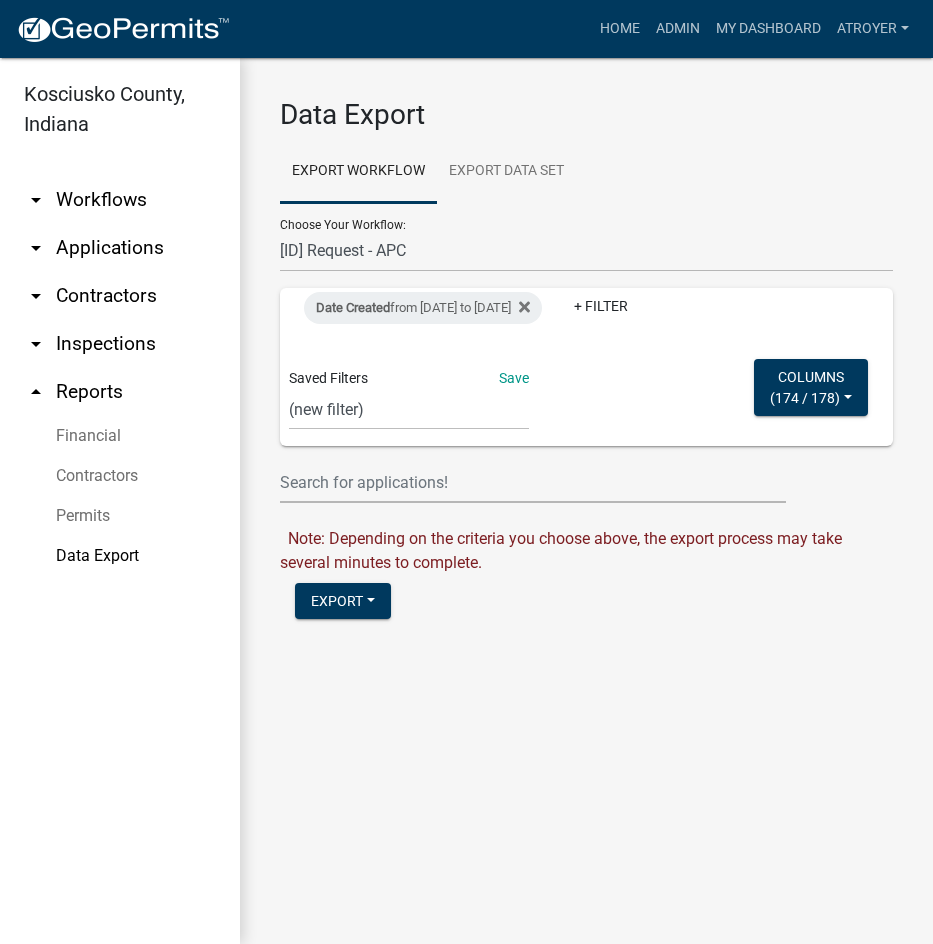 click on "Data Export Export Workflow Export Data Set Choose Your Workflow:  Problem Complaint Form - APC APC Address Asignment APC Appeal APC Development Plan Review APC Survey Repository Auditor Blind Or Disabled Auditor Blind or Disabled Mobile Home Deduction Auditor Change of Tax Mailing Address Form Auditor Energy Systems Deduction Auditor Heritage Barn Auditor Homestead Deduction Auditor Mobile Home Homestead Deduction Auditor Over 65 Deduction Auditor Over 65 for Mobile Home Deduction Auditor Vacation Request Auditor Veterans Deduction Auditor Veterans Deduction for Mobile Home Certificates of Occupancy - APC Contractors Driveway and Right of Way Work Permit Exception - APC FARAs Flood Development Permit - APC Food Permit General Contractor Registration General Contractor Renewal HD Sign Off On Sewage & Water Hoover - Driveway and Right of Way Work Permit Improvement Location Permit - APC Legal Cases - APC Letter Of Map Amendments - APC Platted Subdivision Vacation - APC Property Research Request - APC  Save" 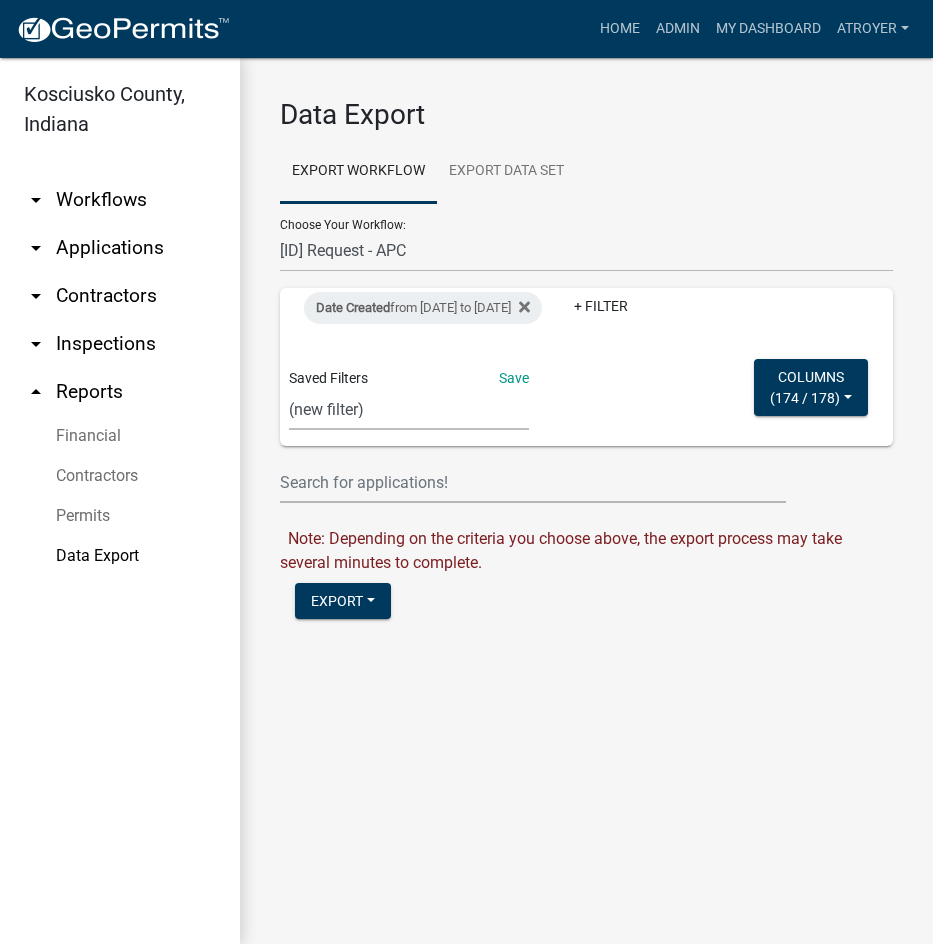 click on "Expired Permits   ILP Public Review Report   FDP EC Report   Homestead Deductions   Exception Legal Ad Report   Variance Legal Ad Report   Exception Monthly Hearing Report   Variance Monthly Hearing Report   Annual ILP Report   address list   ILP FOR GIS   ai - subdivisions   ai - rezonings   shively   EXCEPTION MEETING/PARCEL   new violations   LEE'S SEARCH   gis layer   CRS_Recert_Filter   VAR FEES   variance   Cheryl filings report   CensusBPS   LEE FDP   (new filter)" at bounding box center [409, 409] 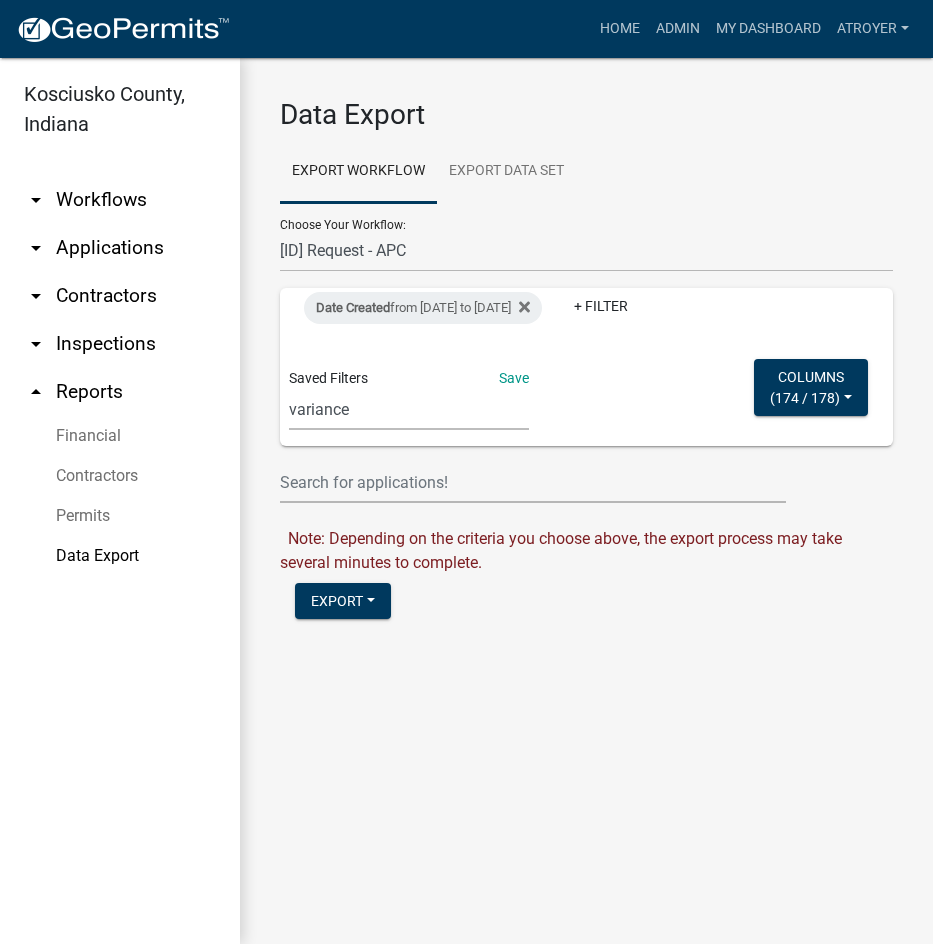 click on "Expired Permits   ILP Public Review Report   FDP EC Report   Homestead Deductions   Exception Legal Ad Report   Variance Legal Ad Report   Exception Monthly Hearing Report   Variance Monthly Hearing Report   Annual ILP Report   address list   ILP FOR GIS   ai - subdivisions   ai - rezonings   shively   EXCEPTION MEETING/PARCEL   new violations   LEE'S SEARCH   gis layer   CRS_Recert_Filter   VAR FEES   variance   Cheryl filings report   CensusBPS   LEE FDP   (new filter)" at bounding box center (409, 409) 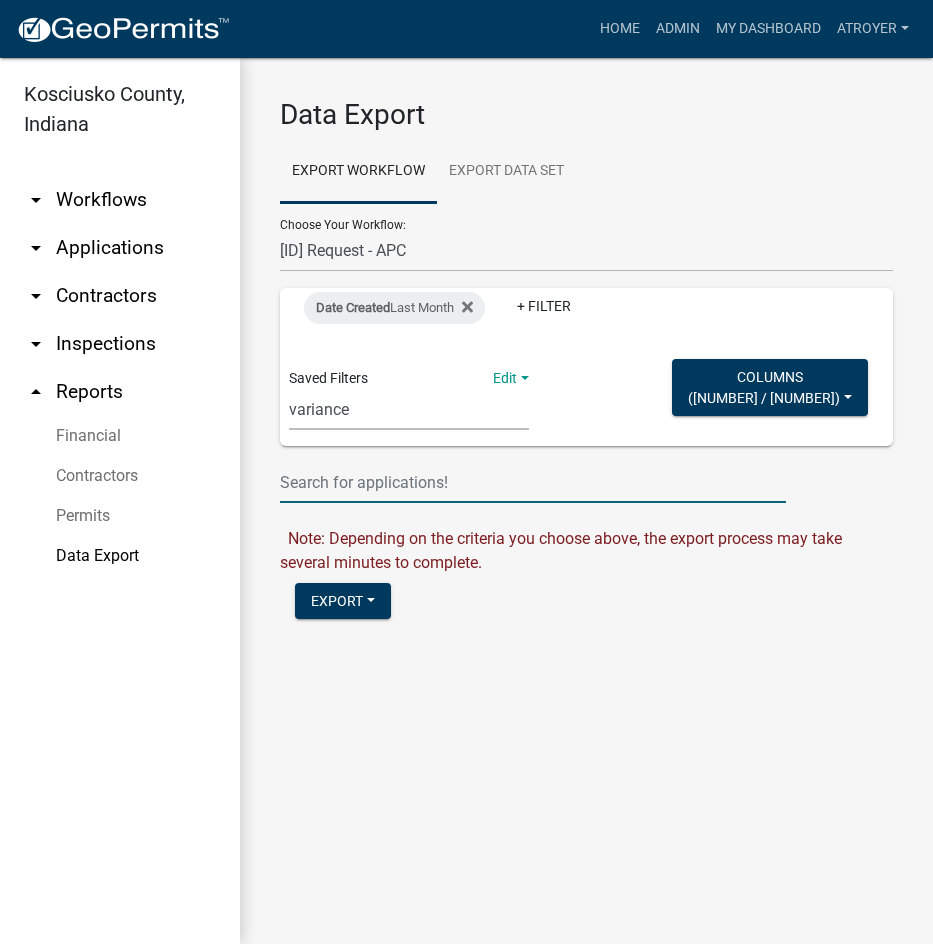 click at bounding box center (533, 482) 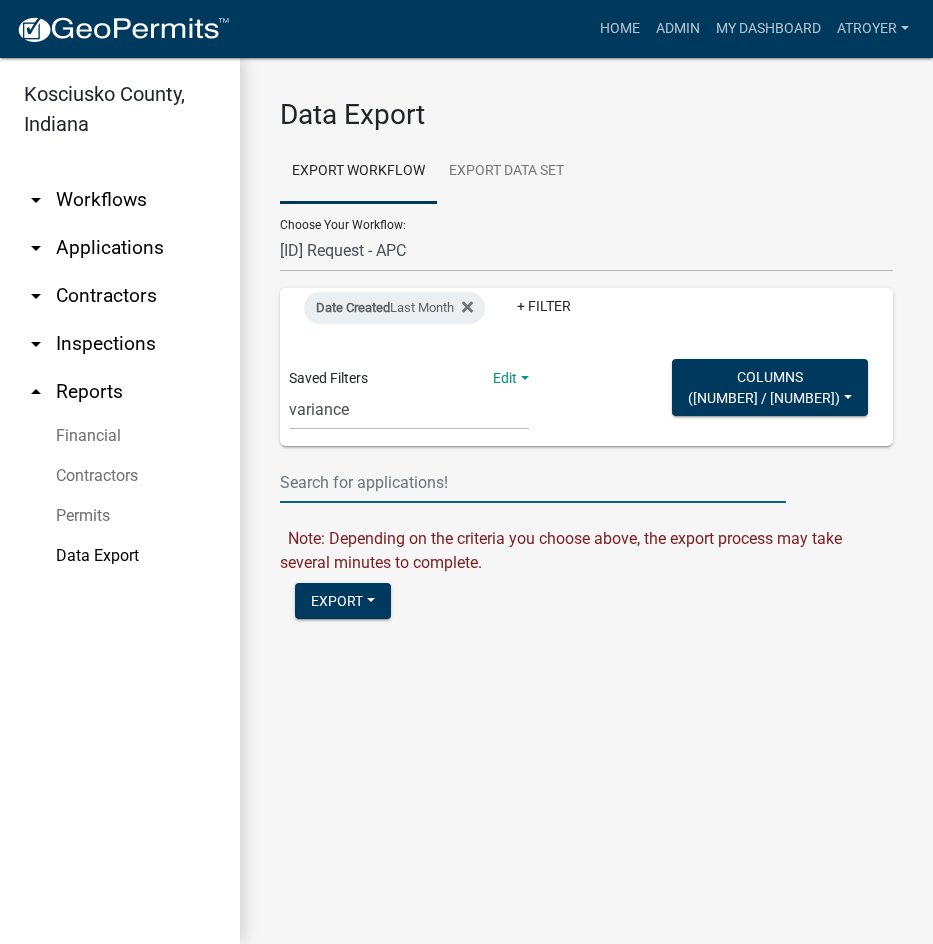 click at bounding box center (533, 482) 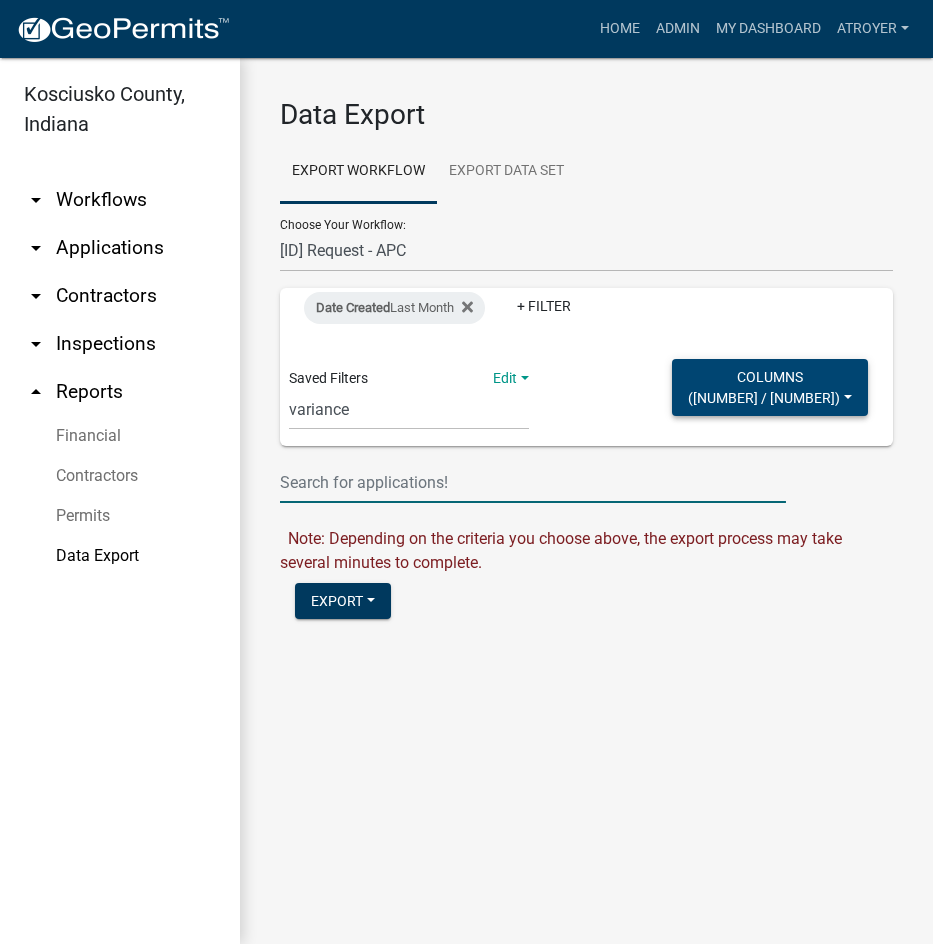 click on "Columns   (   2 / 178   )" at bounding box center [770, 387] 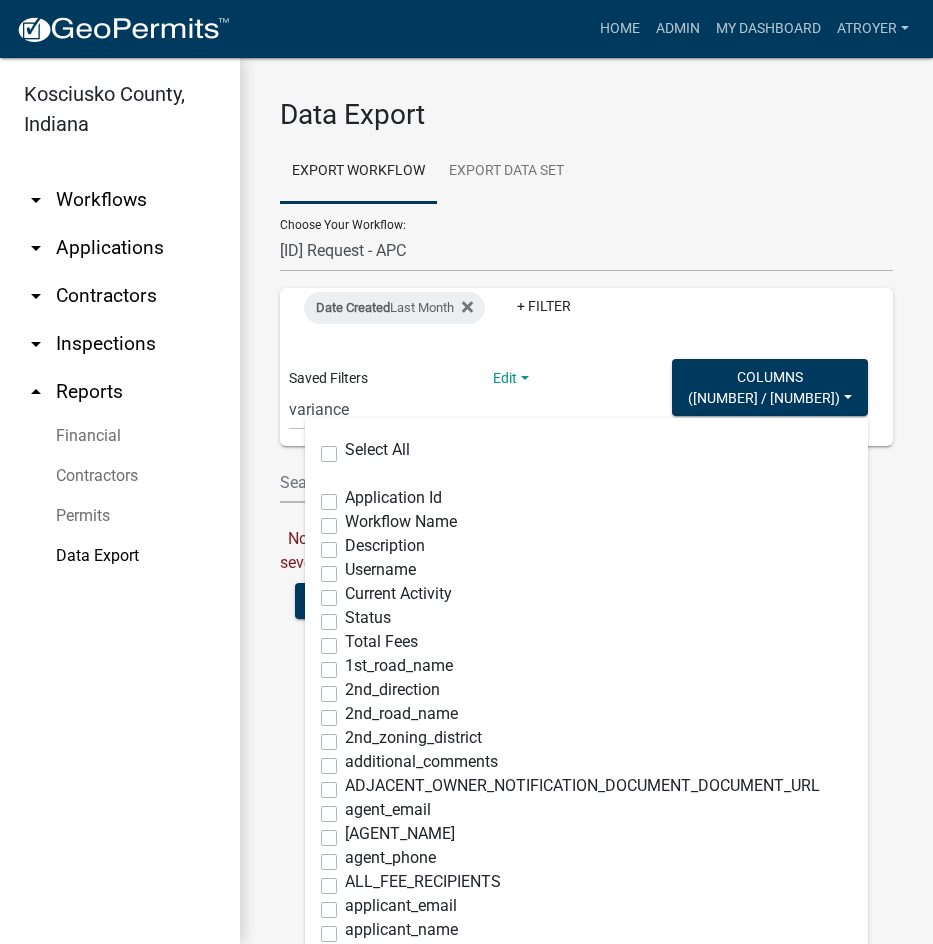 click on "Description" at bounding box center [586, 550] 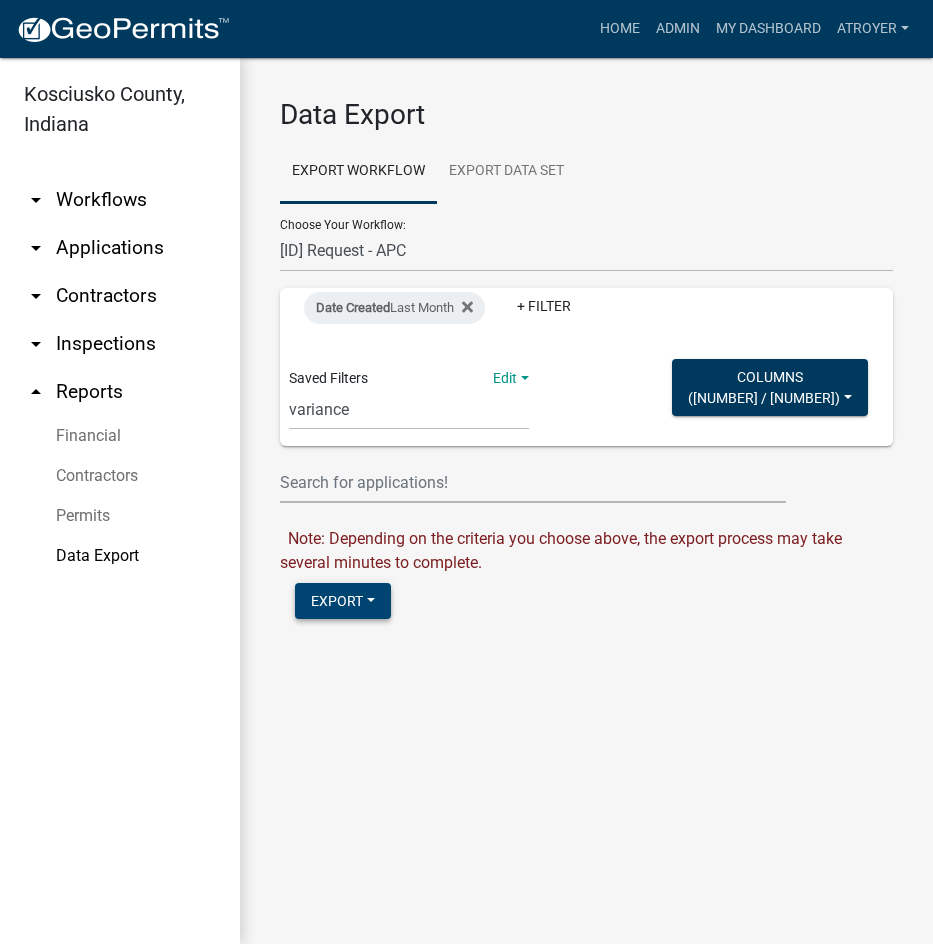 click on "Export" at bounding box center [343, 601] 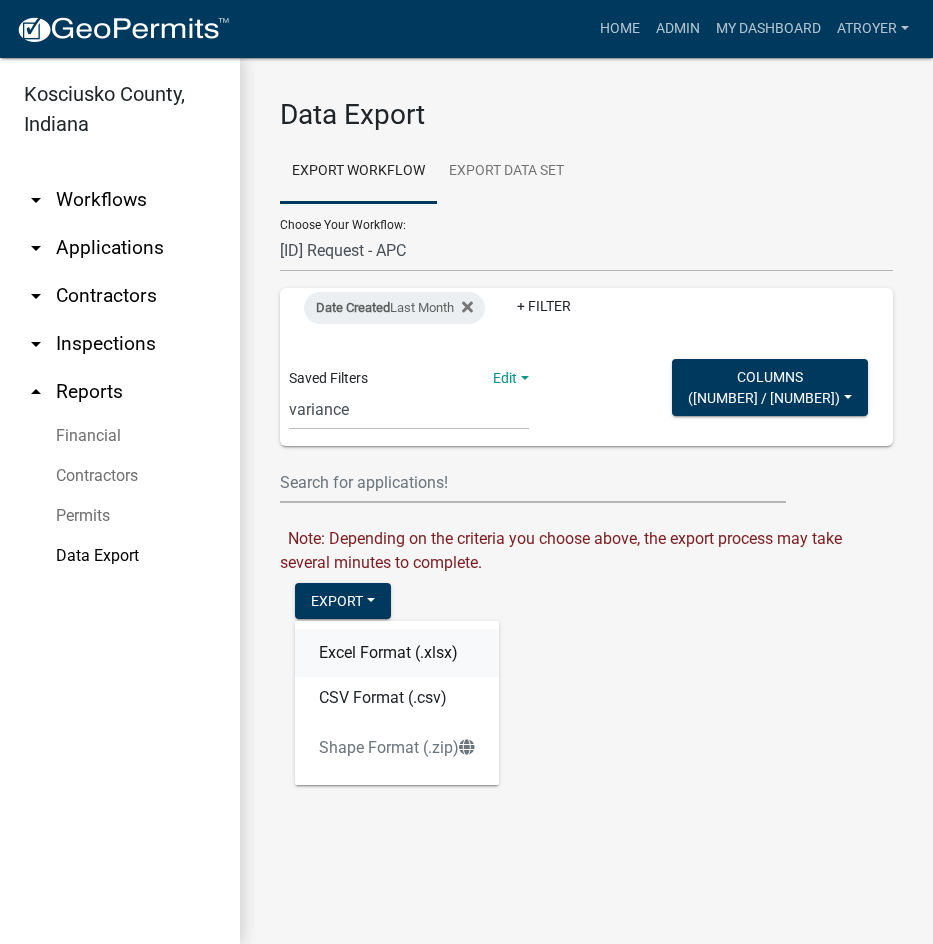 drag, startPoint x: 370, startPoint y: 656, endPoint x: 371, endPoint y: 637, distance: 19.026299 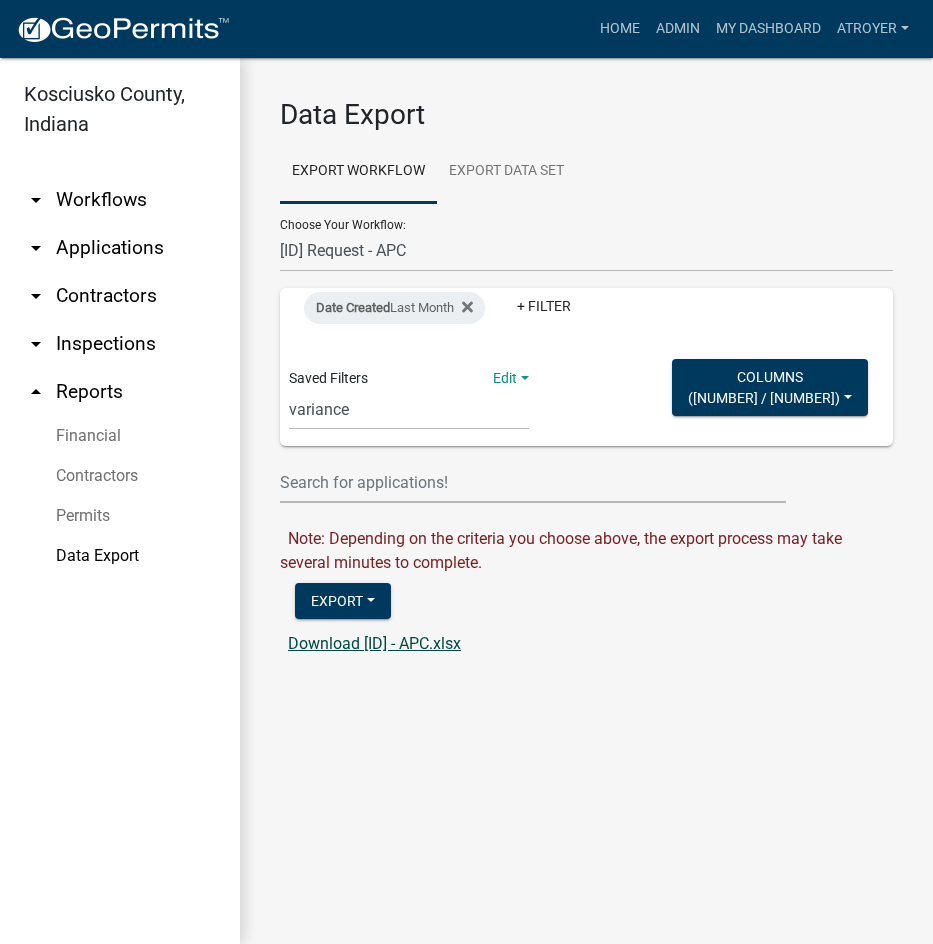 click on "Download [ID] - APC.xlsx" 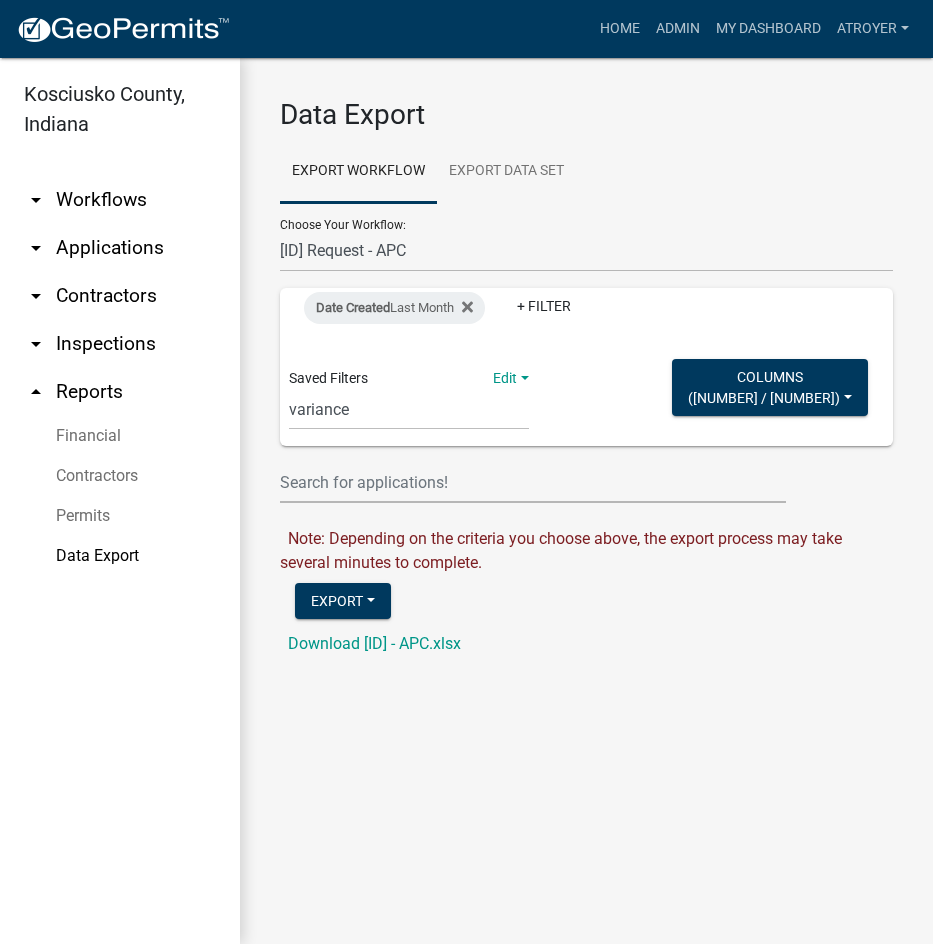 click on "Data Export" at bounding box center [120, 556] 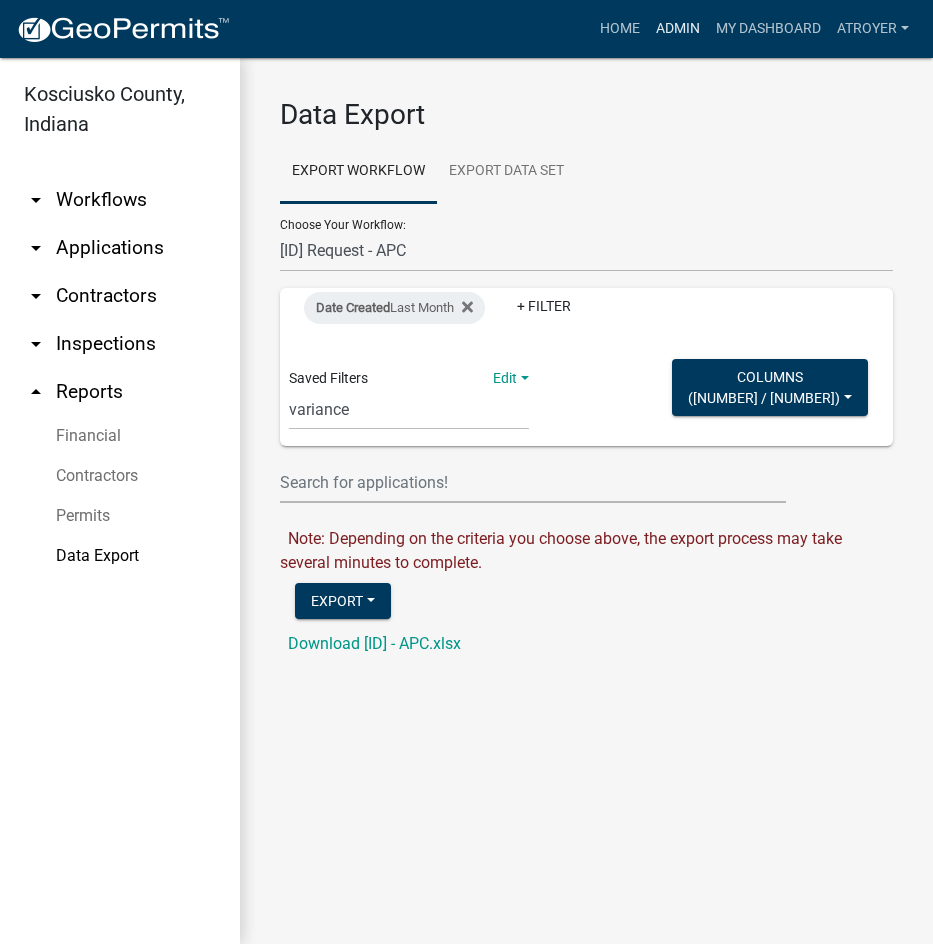 click on "Admin" at bounding box center [678, 29] 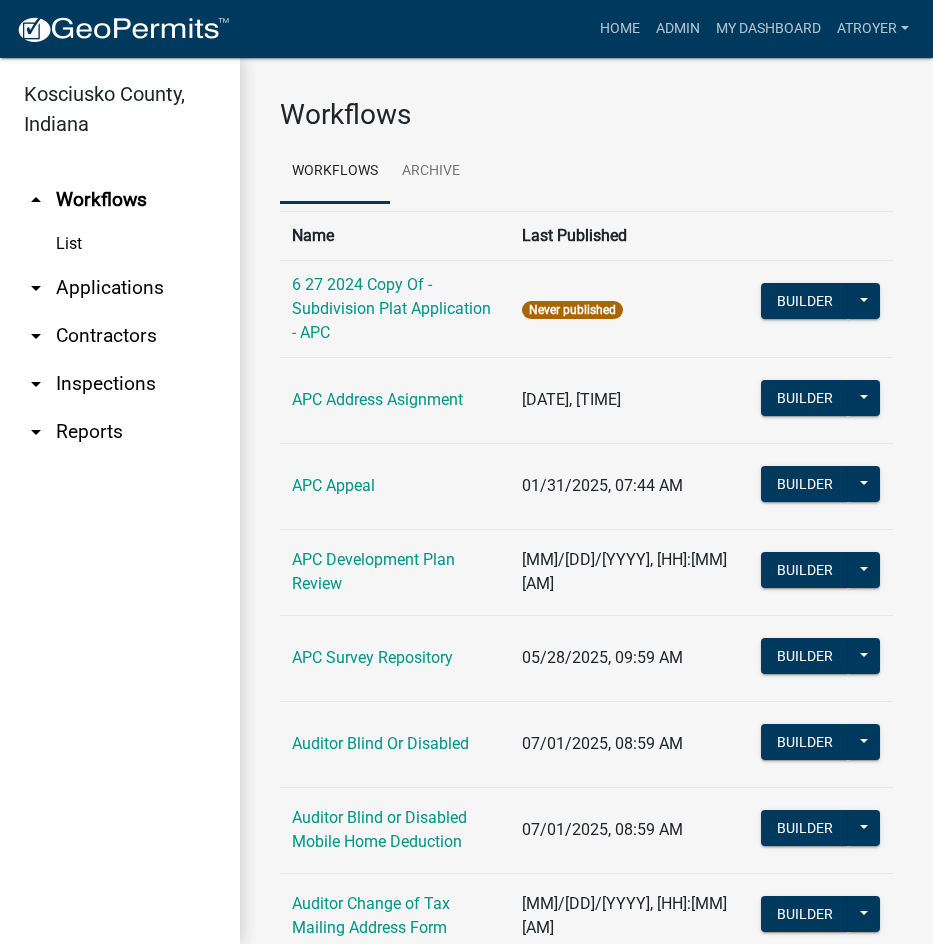 click on "arrow_drop_down   Reports" at bounding box center (120, 432) 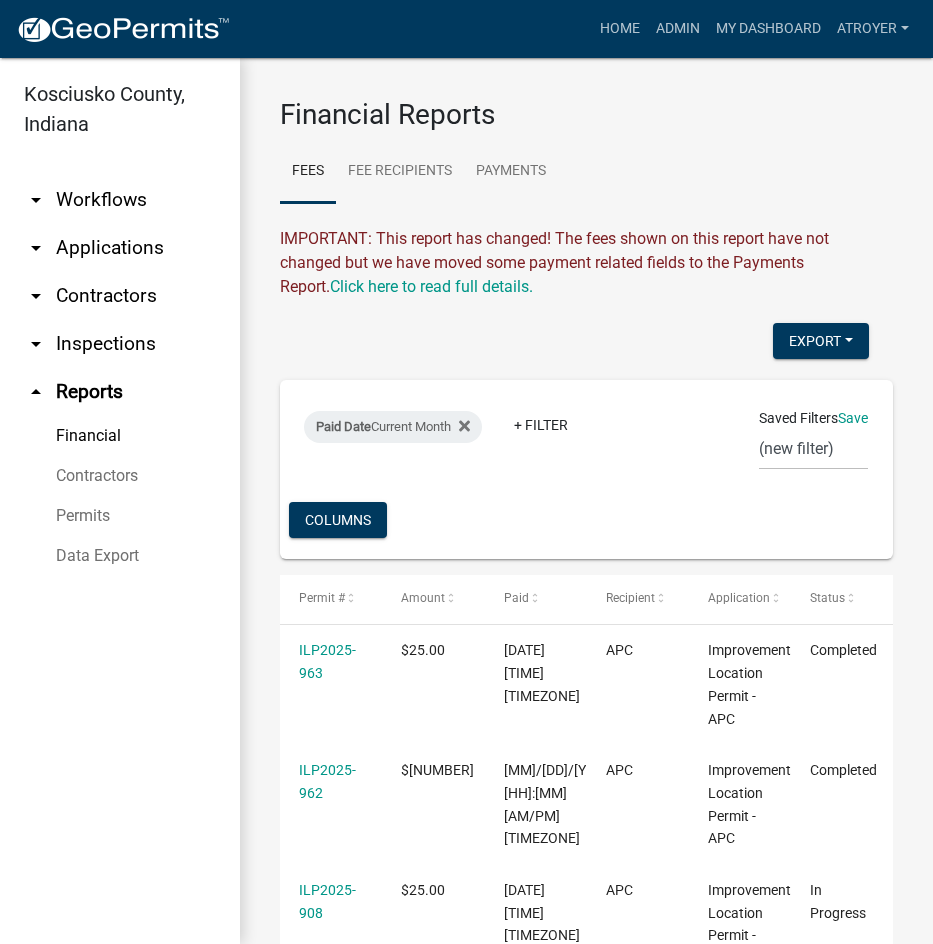 click on "Data Export" at bounding box center (120, 556) 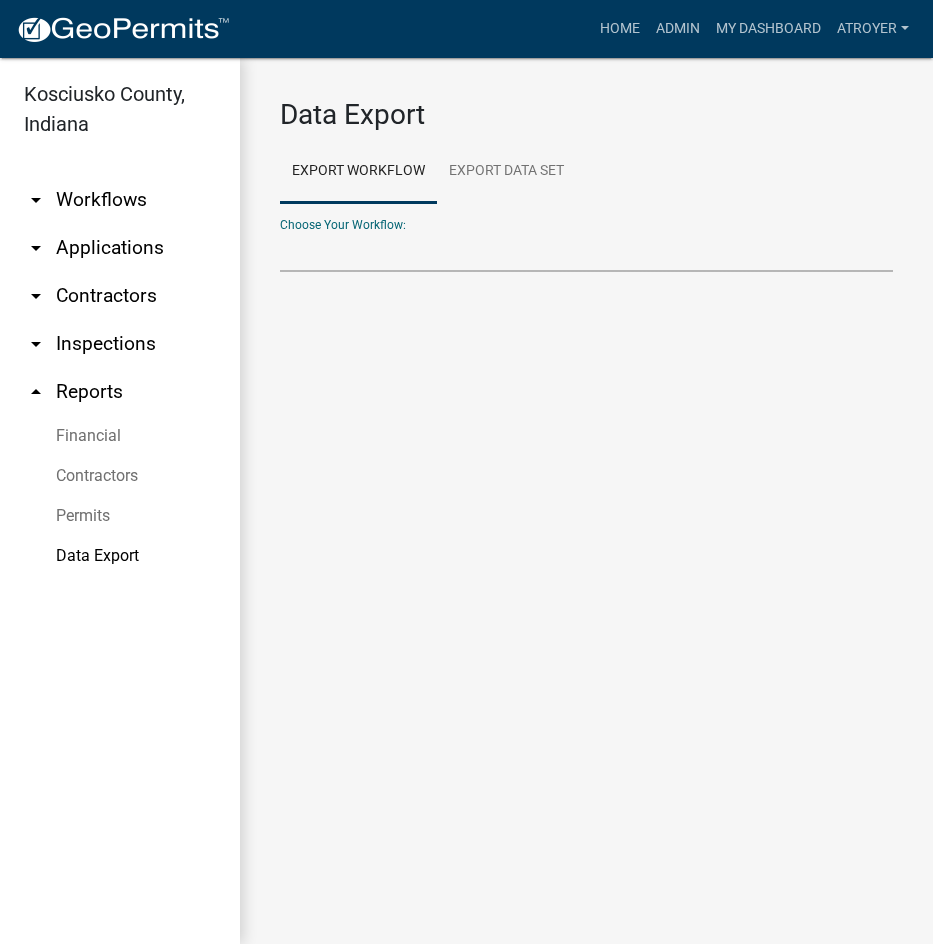 click on "Data Export Export Workflow Export Data Set Choose Your Workflow:  Problem Complaint Form - APC APC Address Asignment APC Appeal APC Development Plan Review APC Survey Repository Auditor Blind Or Disabled Auditor Blind or Disabled Mobile Home Deduction Auditor Change of Tax Mailing Address Form Auditor Energy Systems Deduction Auditor Heritage Barn Auditor Homestead Deduction Auditor Mobile Home Homestead Deduction Auditor Over 65 Deduction Auditor Over 65 for Mobile Home Deduction Auditor Vacation Request Auditor Veterans Deduction Auditor Veterans Deduction for Mobile Home Certificates of Occupancy - APC Contractors Driveway and Right of Way Work Permit Exception - APC FARAs Flood Development Permit - APC Food Permit General Contractor Registration General Contractor Renewal HD Sign Off On Sewage & Water Hoover - Driveway and Right of Way Work Permit Improvement Location Permit - APC Legal Cases - APC Letter Of Map Amendments - APC Platted Subdivision Vacation - APC Property Research Request - APC Rezoning Application ROW Vacation - APC Septic Permit Sign Permit - APC" at bounding box center [586, 251] 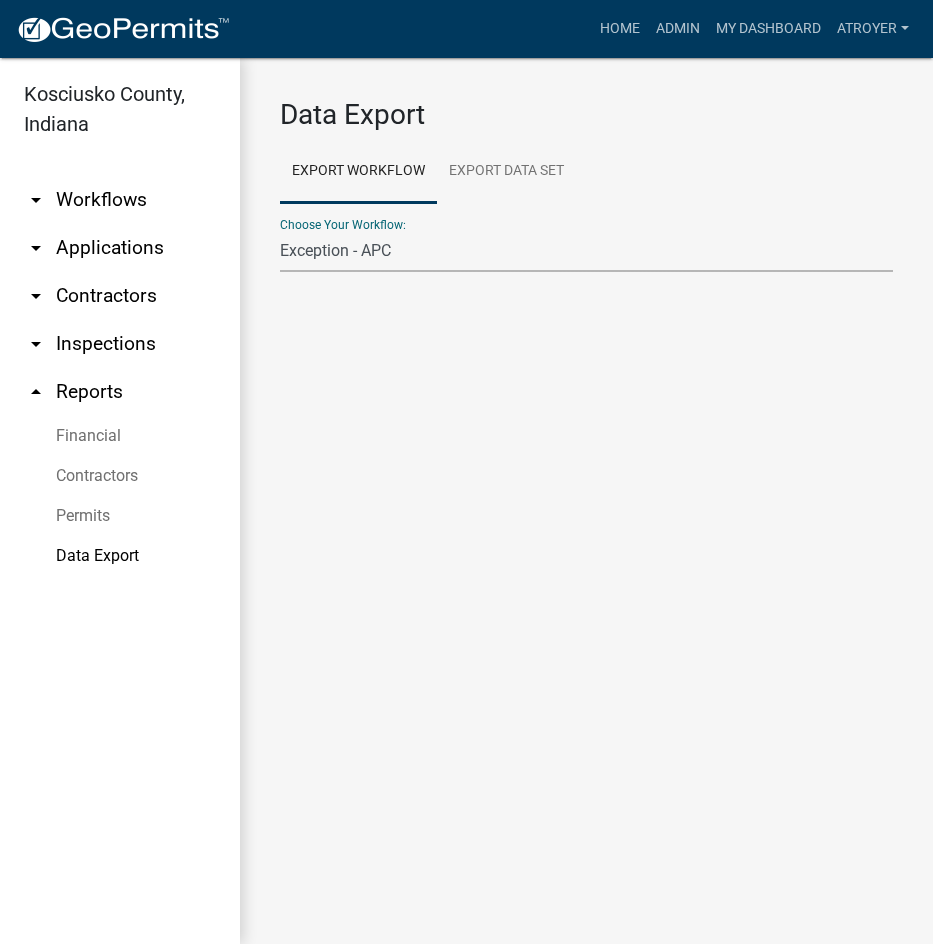 click on "Data Export Export Workflow Export Data Set Choose Your Workflow:  Problem Complaint Form - APC APC Address Asignment APC Appeal APC Development Plan Review APC Survey Repository Auditor Blind Or Disabled Auditor Blind or Disabled Mobile Home Deduction Auditor Change of Tax Mailing Address Form Auditor Energy Systems Deduction Auditor Heritage Barn Auditor Homestead Deduction Auditor Mobile Home Homestead Deduction Auditor Over 65 Deduction Auditor Over 65 for Mobile Home Deduction Auditor Vacation Request Auditor Veterans Deduction Auditor Veterans Deduction for Mobile Home Certificates of Occupancy - APC Contractors Driveway and Right of Way Work Permit Exception - APC FARAs Flood Development Permit - APC Food Permit General Contractor Registration General Contractor Renewal HD Sign Off On Sewage & Water Hoover - Driveway and Right of Way Work Permit Improvement Location Permit - APC Legal Cases - APC Letter Of Map Amendments - APC Platted Subdivision Vacation - APC Property Research Request - APC Rezoning Application ROW Vacation - APC Septic Permit Sign Permit - APC" at bounding box center (586, 251) 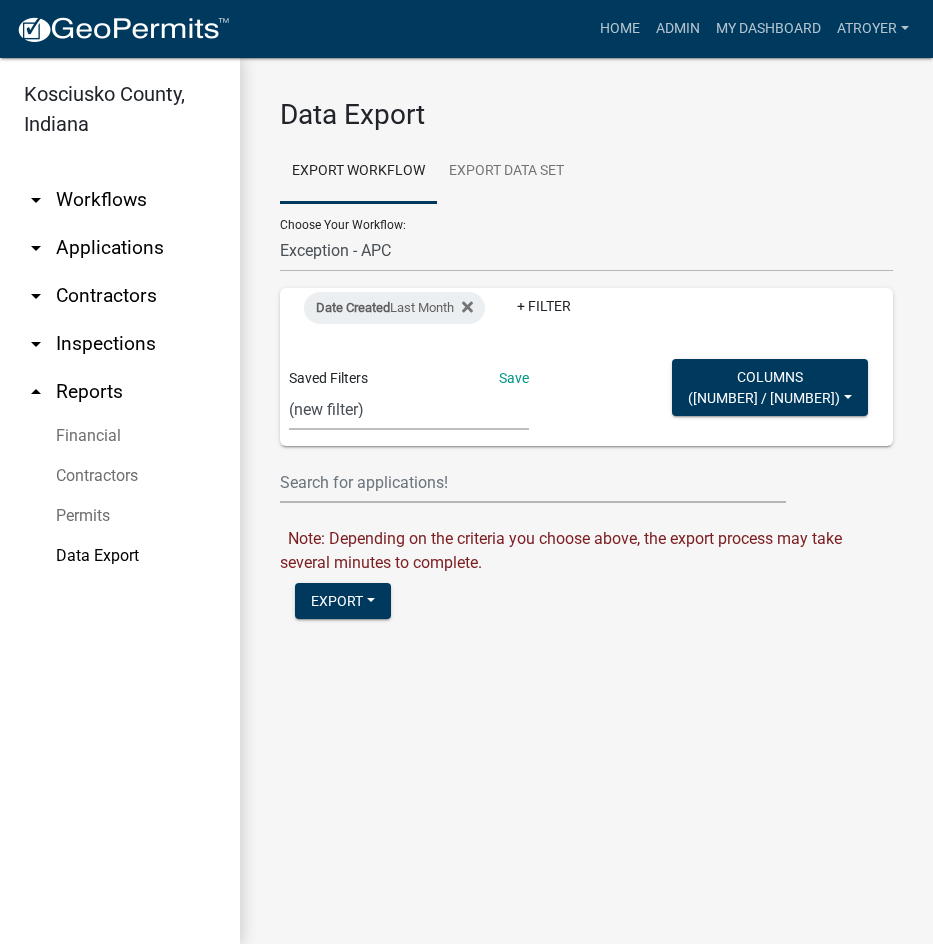 click on "Expired Permits   ILP Public Review Report   FDP EC Report   Homestead Deductions   Exception Legal Ad Report   Variance Legal Ad Report   Exception Monthly Hearing Report   Variance Monthly Hearing Report   Annual ILP Report   address list   ILP FOR GIS   ai - subdivisions   ai - rezonings   shively   EXCEPTION MEETING/PARCEL   new violations   LEE'S SEARCH   gis layer   CRS_Recert_Filter   VAR FEES   variance   Cheryl filings report   CensusBPS   LEE FDP   (new filter)" at bounding box center [409, 409] 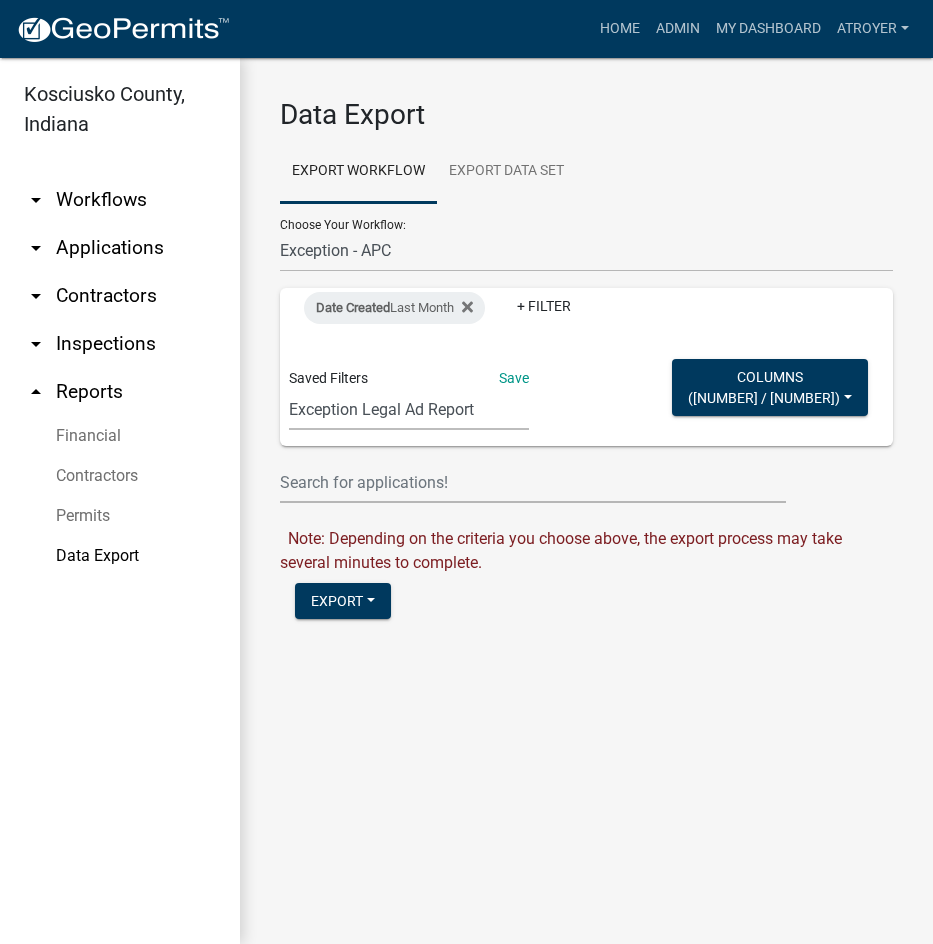 click on "Expired Permits   ILP Public Review Report   FDP EC Report   Homestead Deductions   Exception Legal Ad Report   Variance Legal Ad Report   Exception Monthly Hearing Report   Variance Monthly Hearing Report   Annual ILP Report   address list   ILP FOR GIS   ai - subdivisions   ai - rezonings   shively   EXCEPTION MEETING/PARCEL   new violations   LEE'S SEARCH   gis layer   CRS_Recert_Filter   VAR FEES   variance   Cheryl filings report   CensusBPS   LEE FDP   (new filter)" at bounding box center (409, 409) 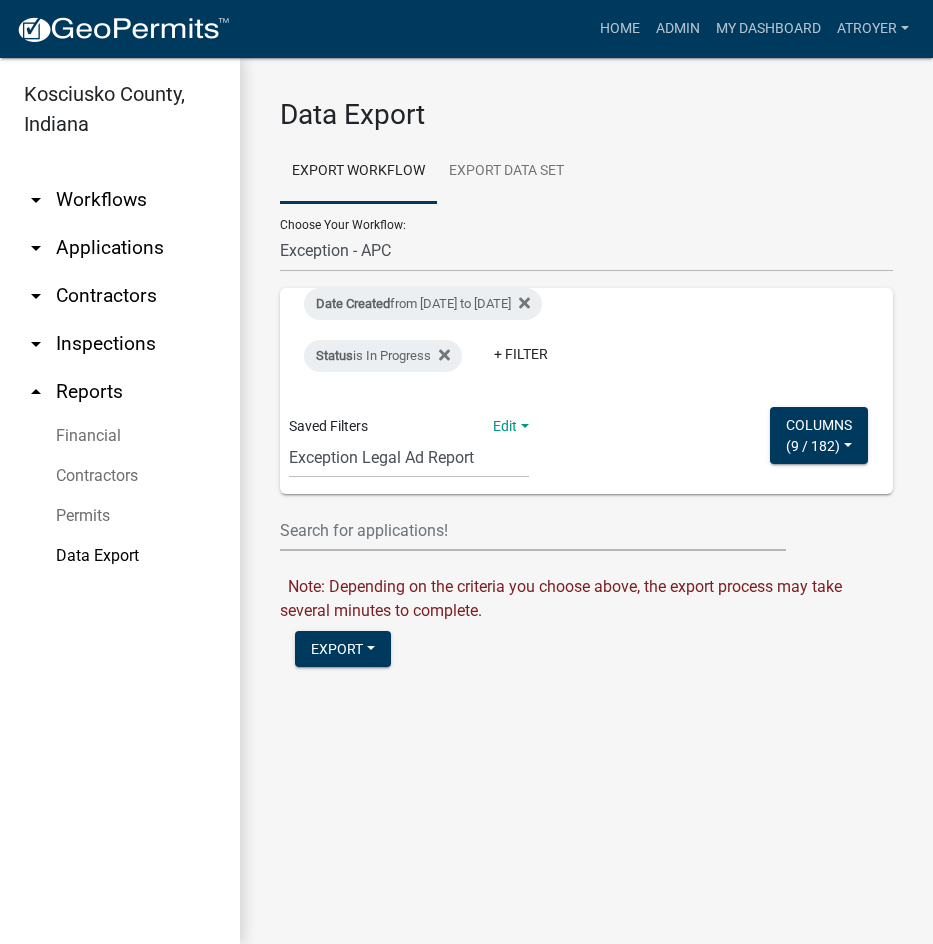 click on "Data Export Export Workflow Export Data Set Choose Your Workflow:  Problem Complaint Form - APC APC Address Asignment APC Appeal APC Development Plan Review APC Survey Repository Auditor Blind Or Disabled Auditor Blind or Disabled Mobile Home Deduction Auditor Change of Tax Mailing Address Form Auditor Energy Systems Deduction Auditor Heritage Barn Auditor Homestead Deduction Auditor Mobile Home Homestead Deduction Auditor Over 65 Deduction Auditor Over 65 for Mobile Home Deduction Auditor Vacation Request Auditor Veterans Deduction Auditor Veterans Deduction for Mobile Home Certificates of Occupancy - APC Contractors Driveway and Right of Way Work Permit Exception - APC FARAs Flood Development Permit - APC Food Permit General Contractor Registration General Contractor Renewal HD Sign Off On Sewage & Water Hoover - Driveway and Right of Way Work Permit Improvement Location Permit - APC Legal Cases - APC Letter Of Map Amendments - APC Platted Subdivision Vacation - APC Property Research Request - APC Status" 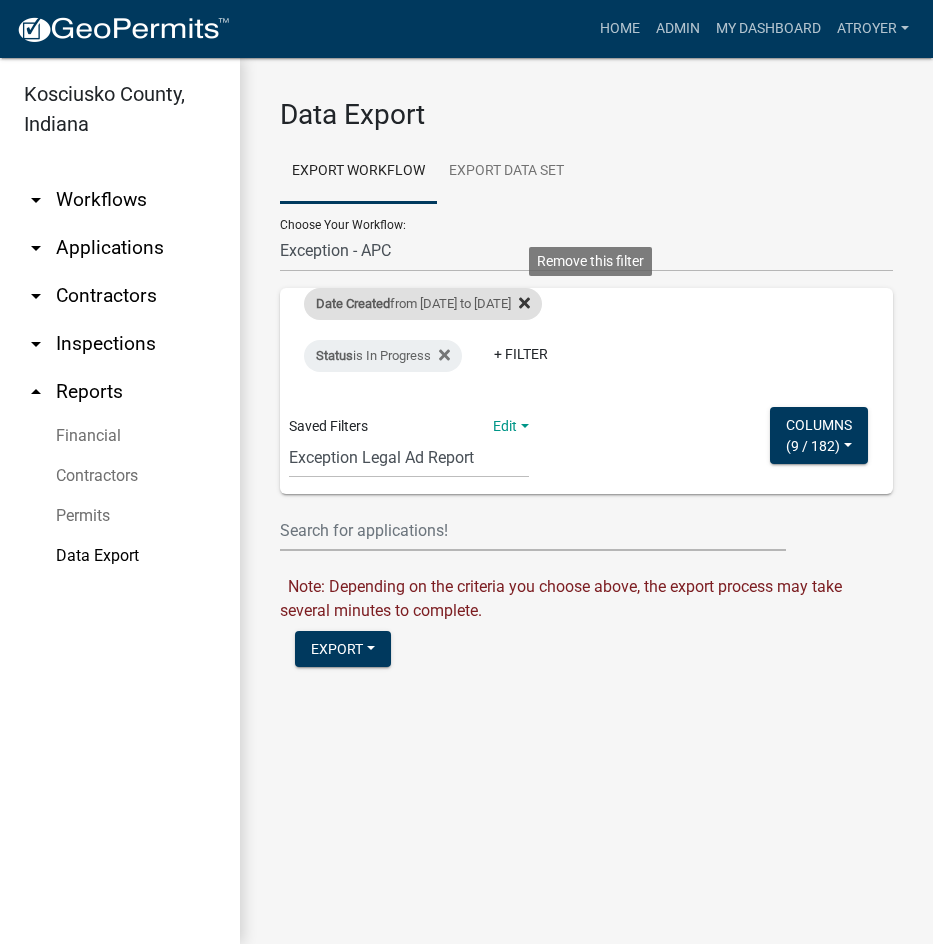 click 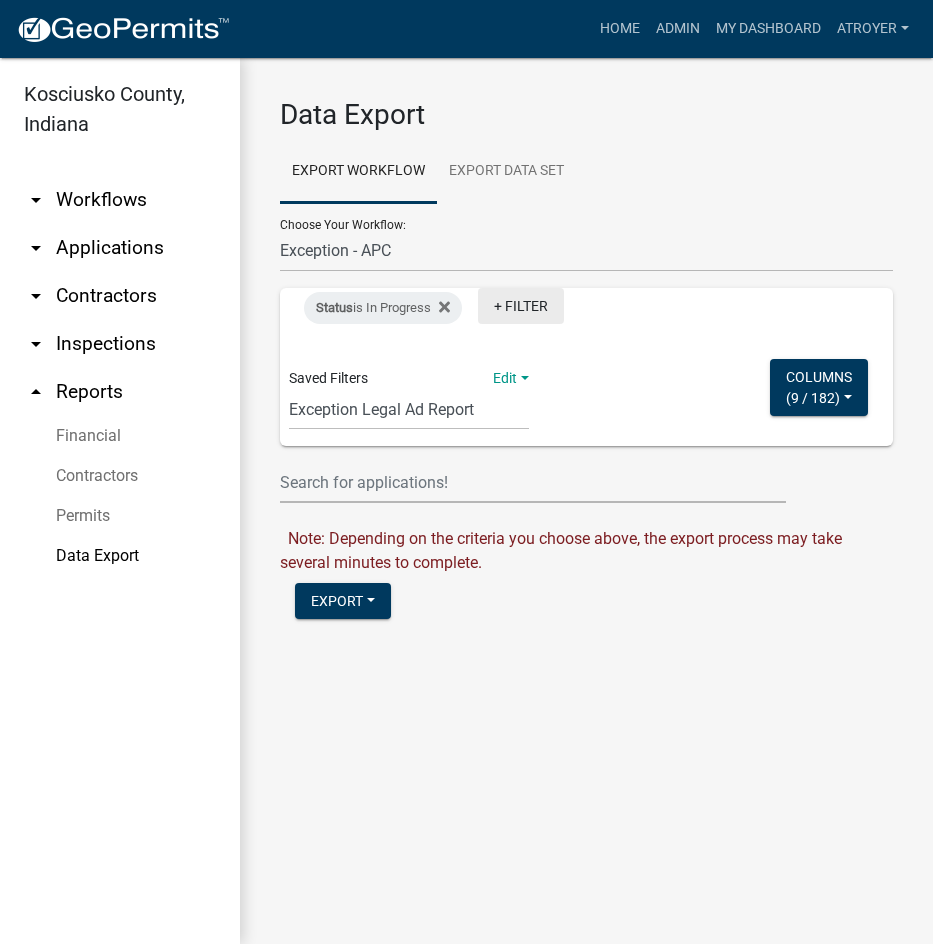 click on "+ Filter" at bounding box center [521, 306] 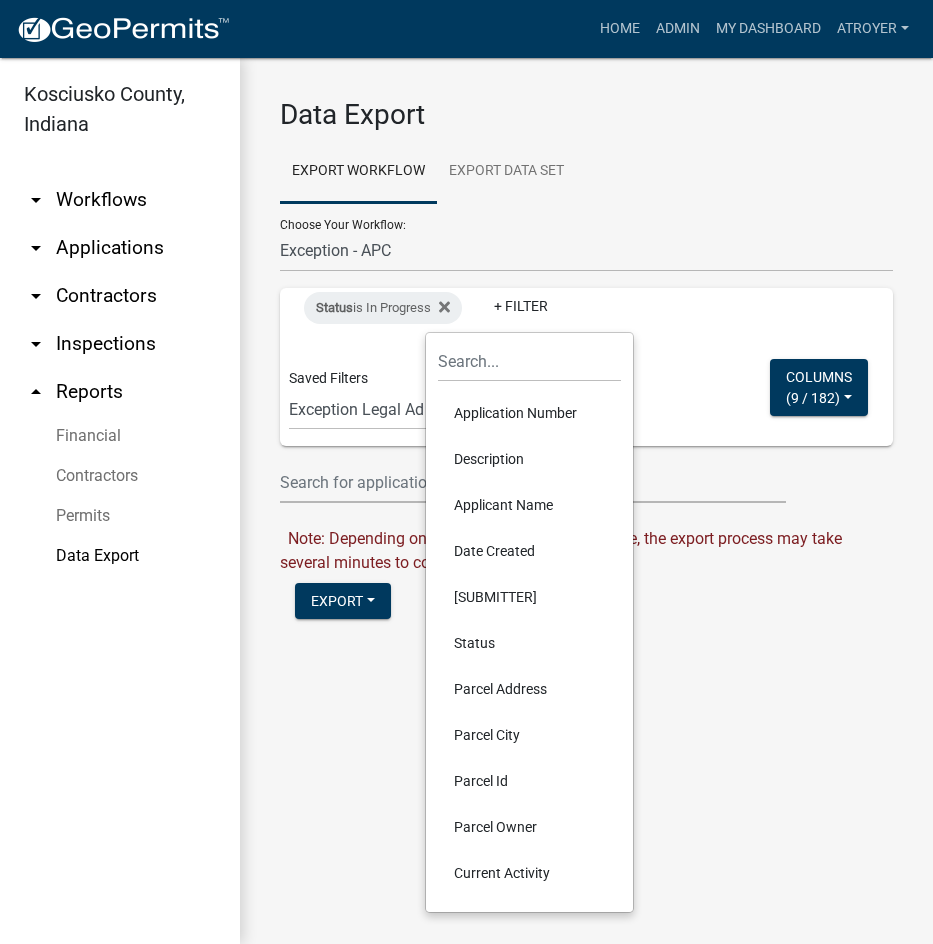 click on "Date Created" at bounding box center (529, 551) 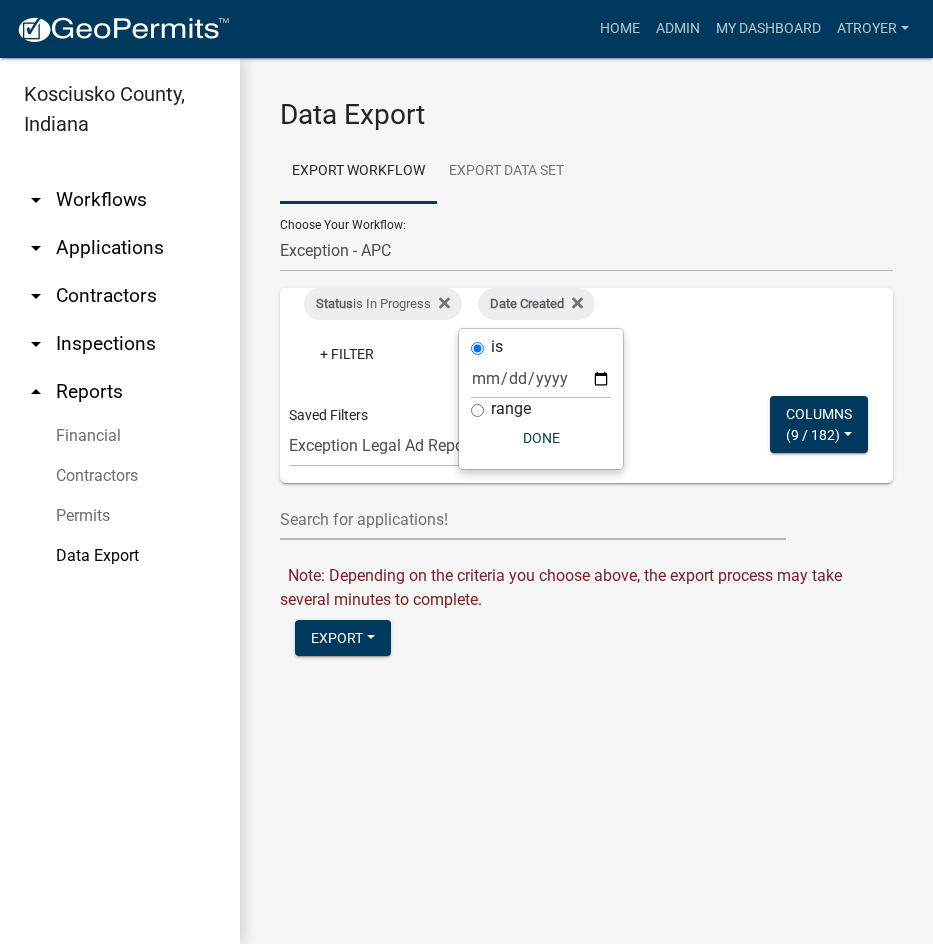 click on "range" at bounding box center [477, 410] 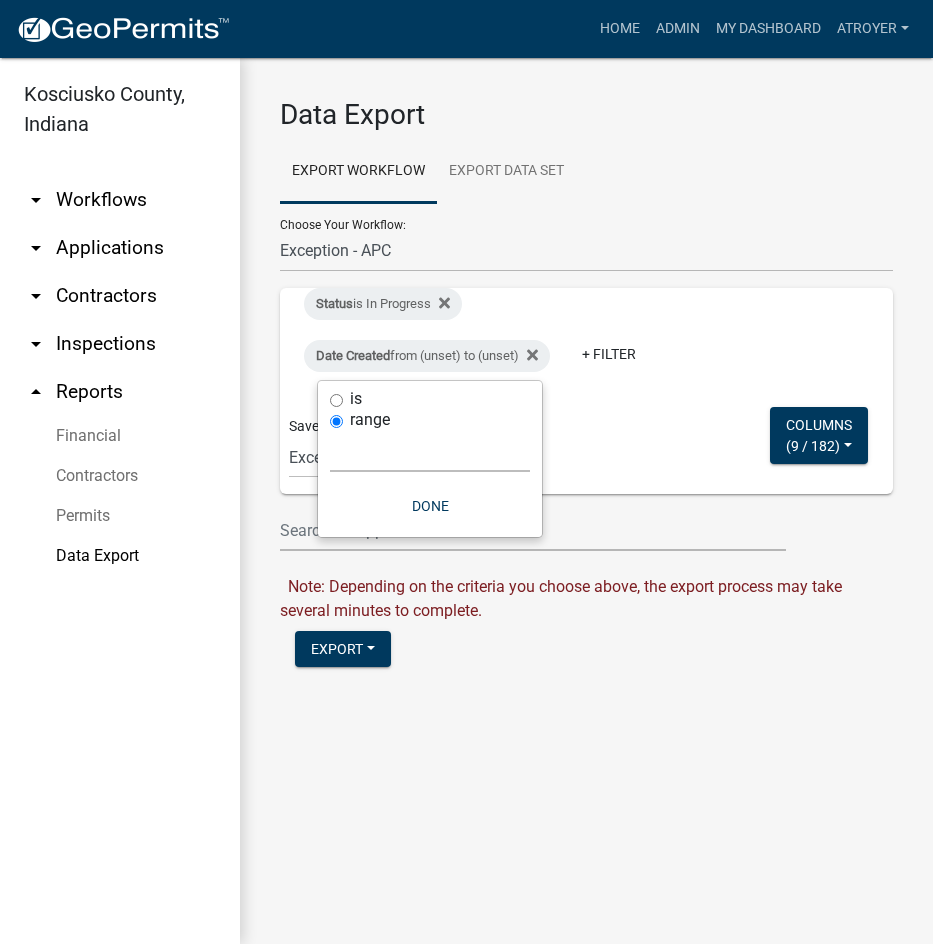 click on "Today   Yesterday   Current Week   Previous Week   Current Month   Last Month   Current Calendar Quarter   Previous Calendar Quarter   Current Year   Last Year   Custom" at bounding box center [430, 451] 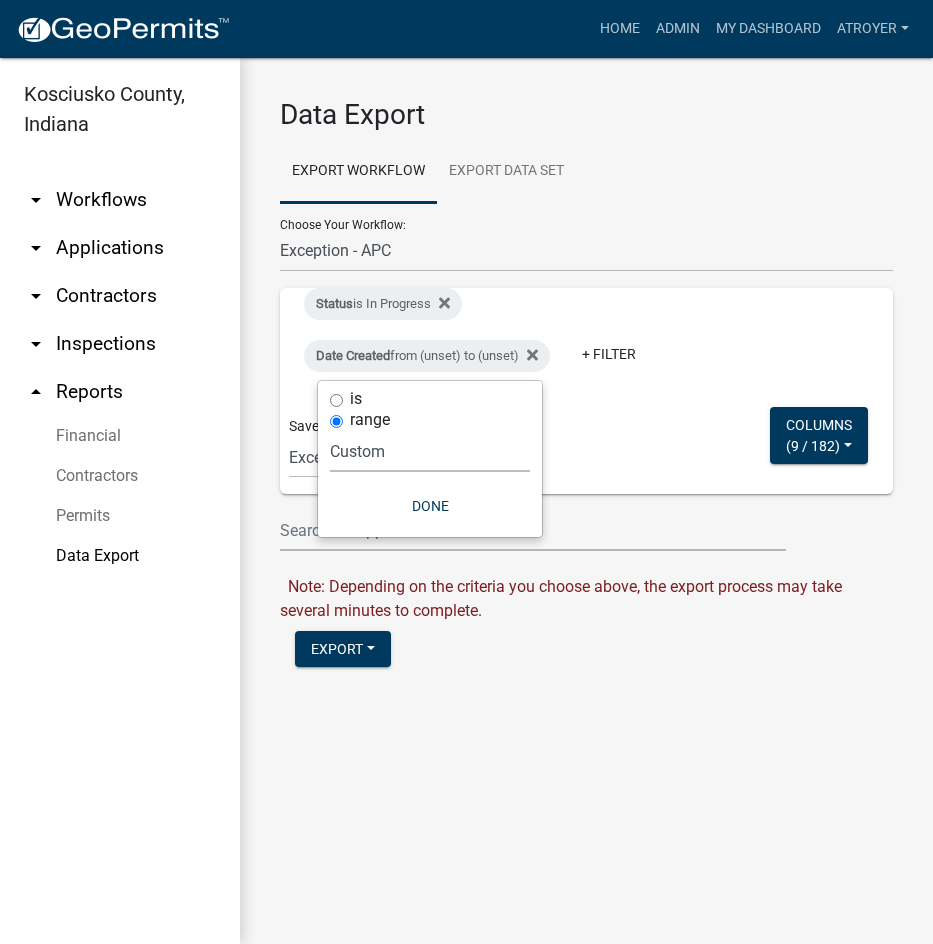 click on "Today   Yesterday   Current Week   Previous Week   Current Month   Last Month   Current Calendar Quarter   Previous Calendar Quarter   Current Year   Last Year   Custom" at bounding box center [430, 451] 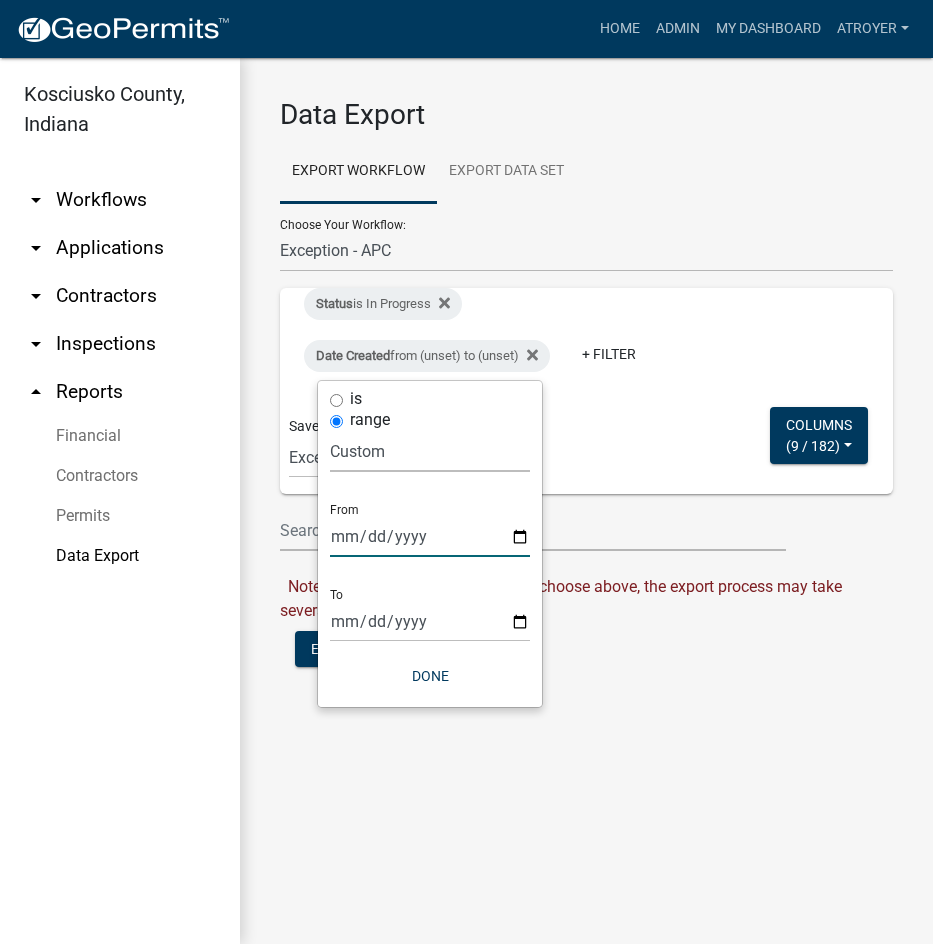 click at bounding box center [430, 536] 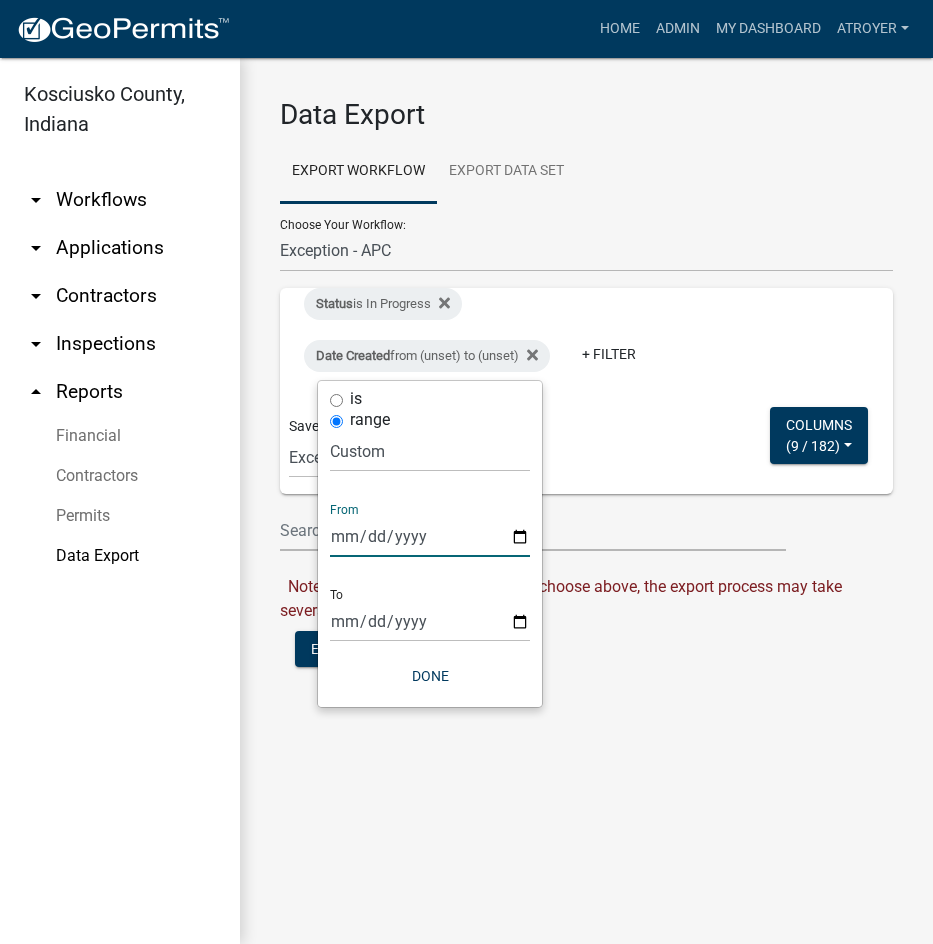 click at bounding box center [430, 536] 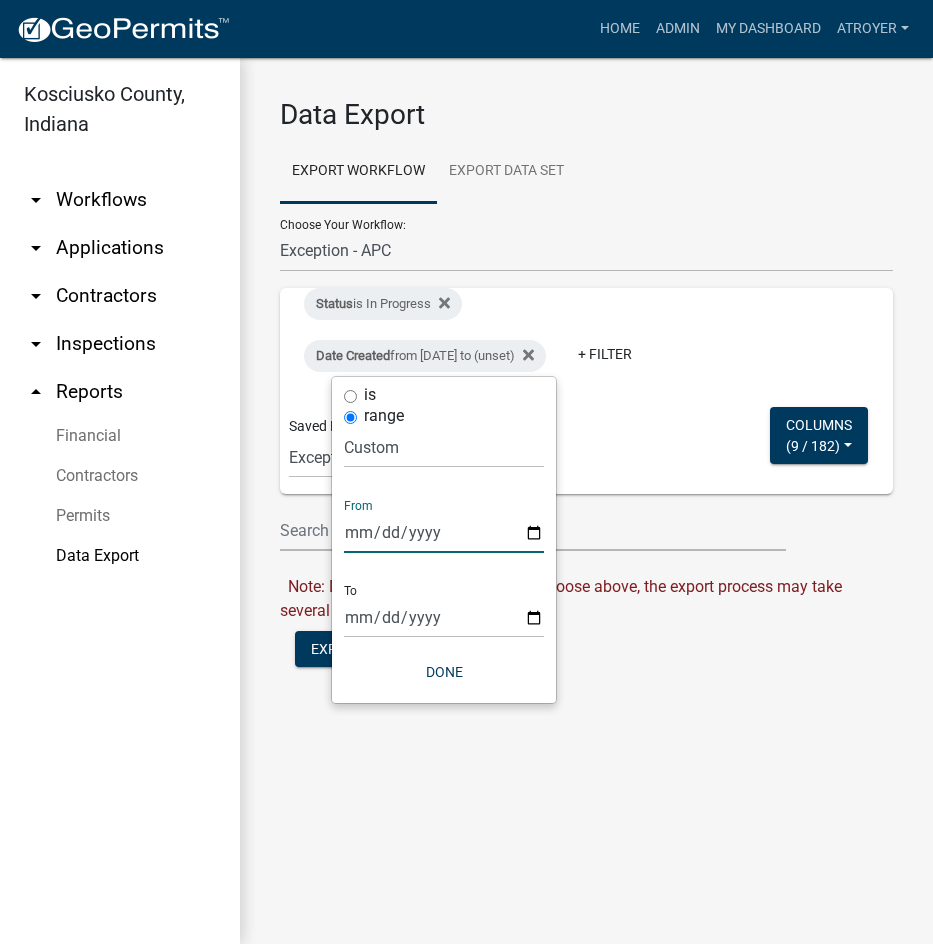 type on "[DATE]" 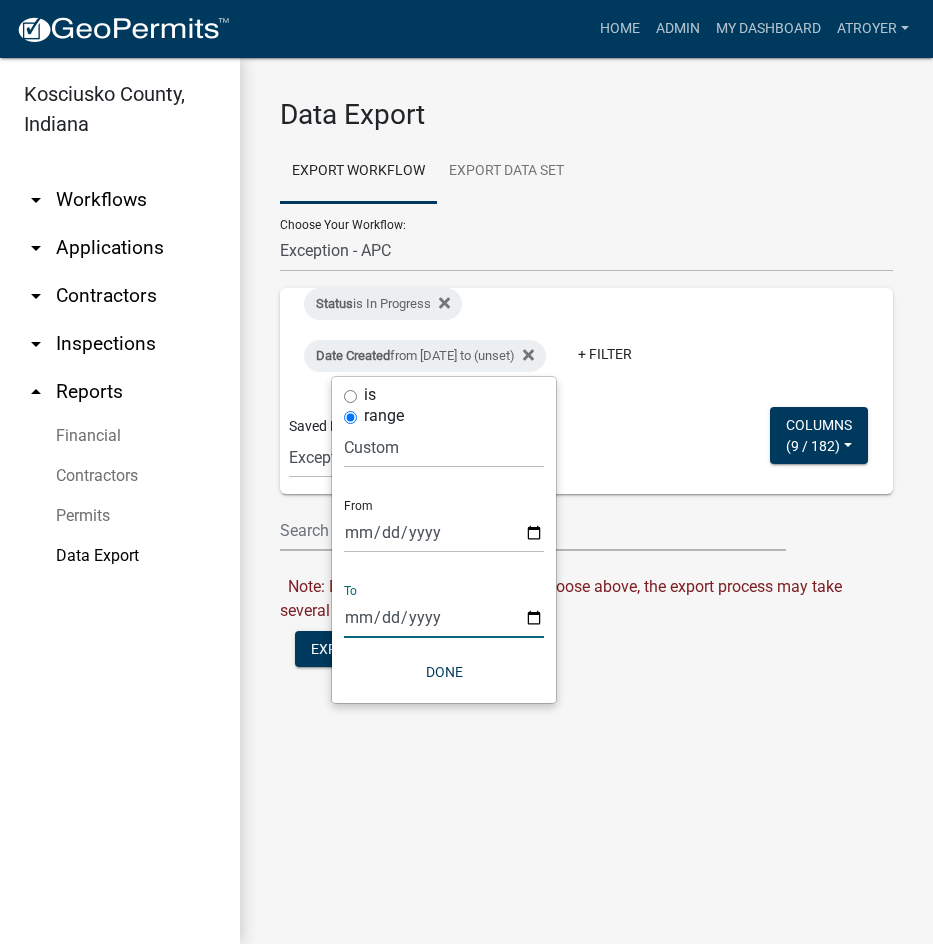 click at bounding box center [444, 617] 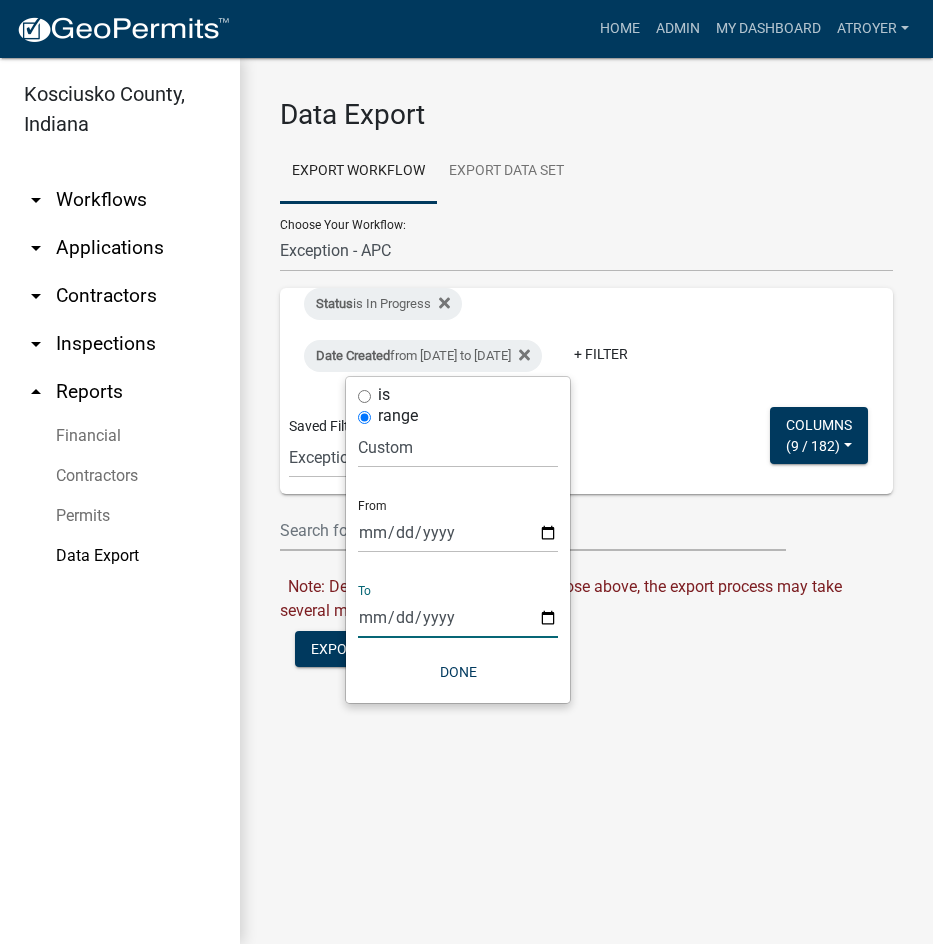 type on "[DATE]" 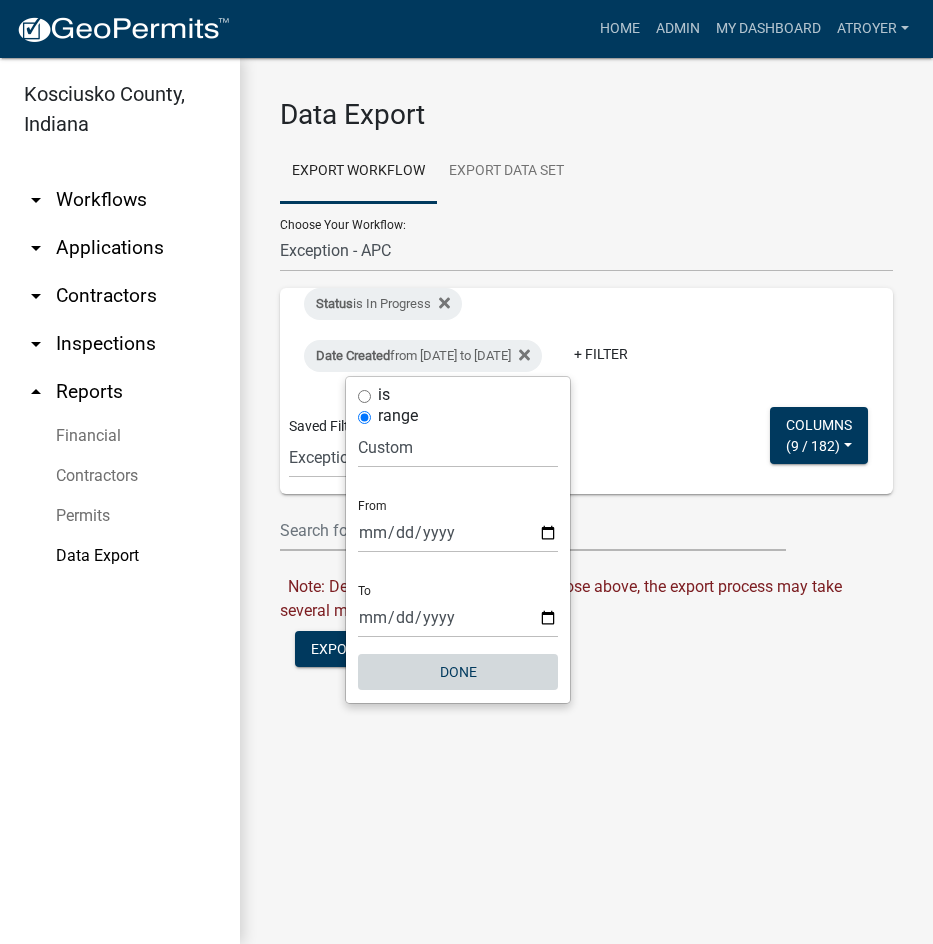 click on "Done" at bounding box center (458, 672) 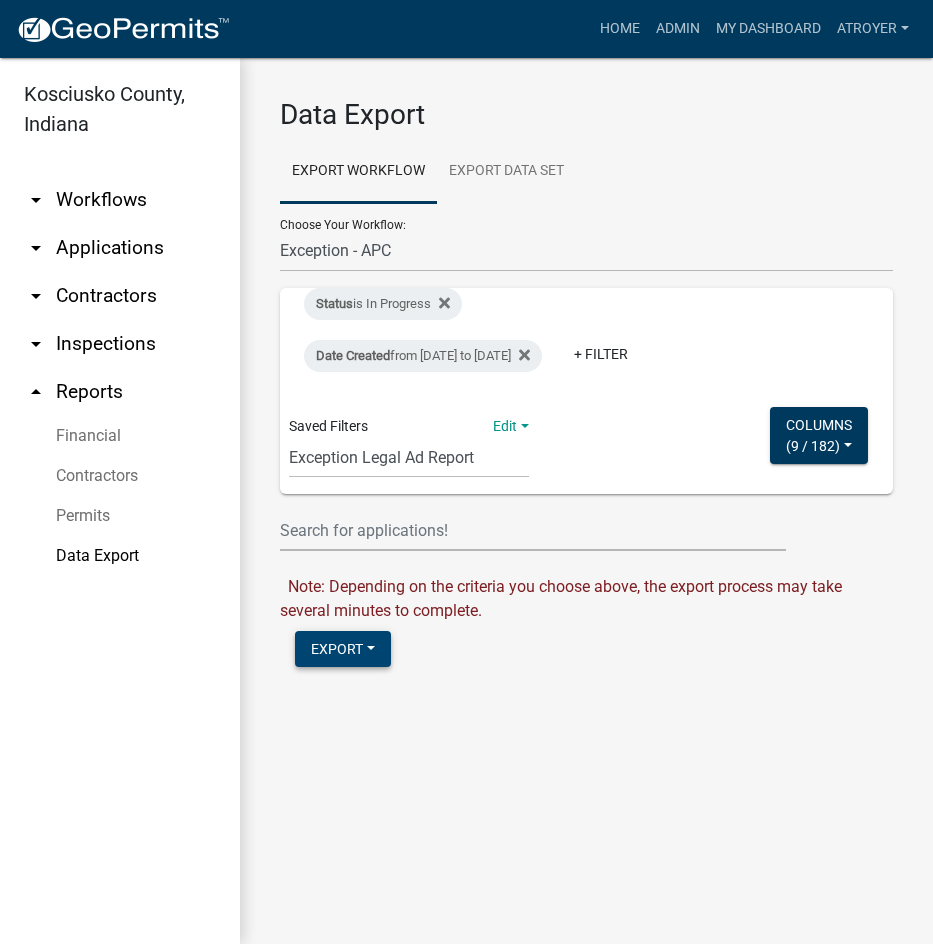 click on "Export" at bounding box center (343, 649) 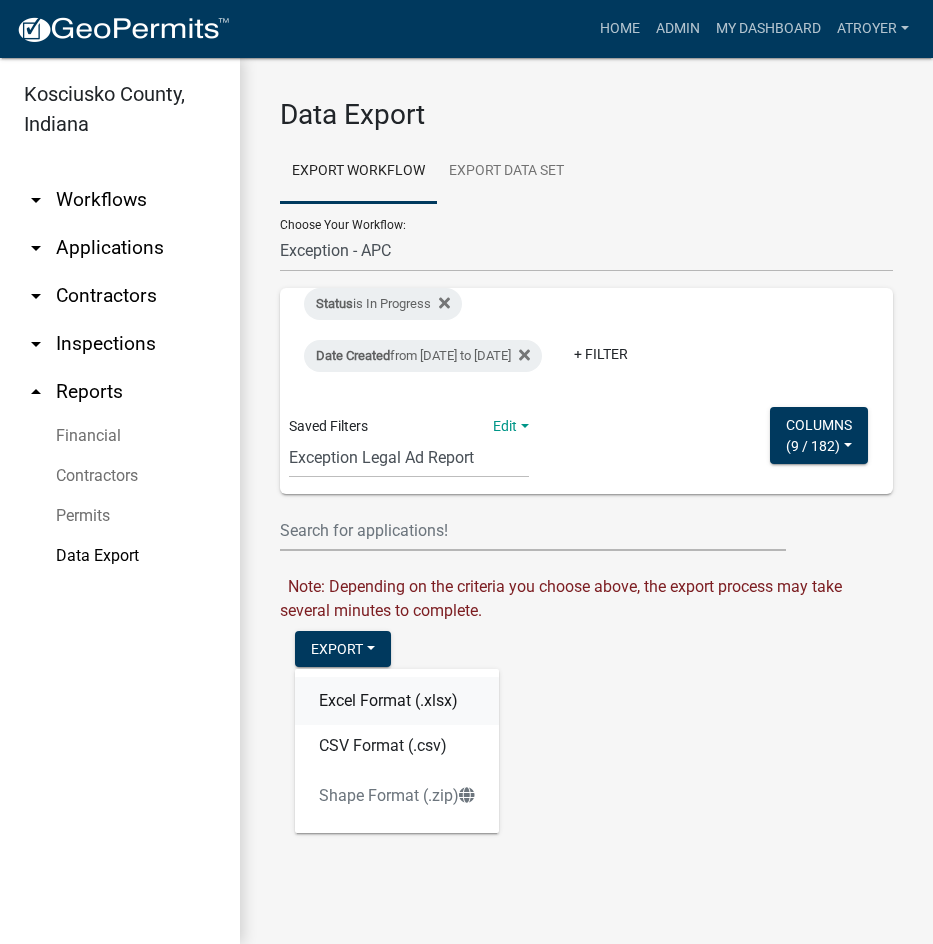 click on "Excel Format (.xlsx)" 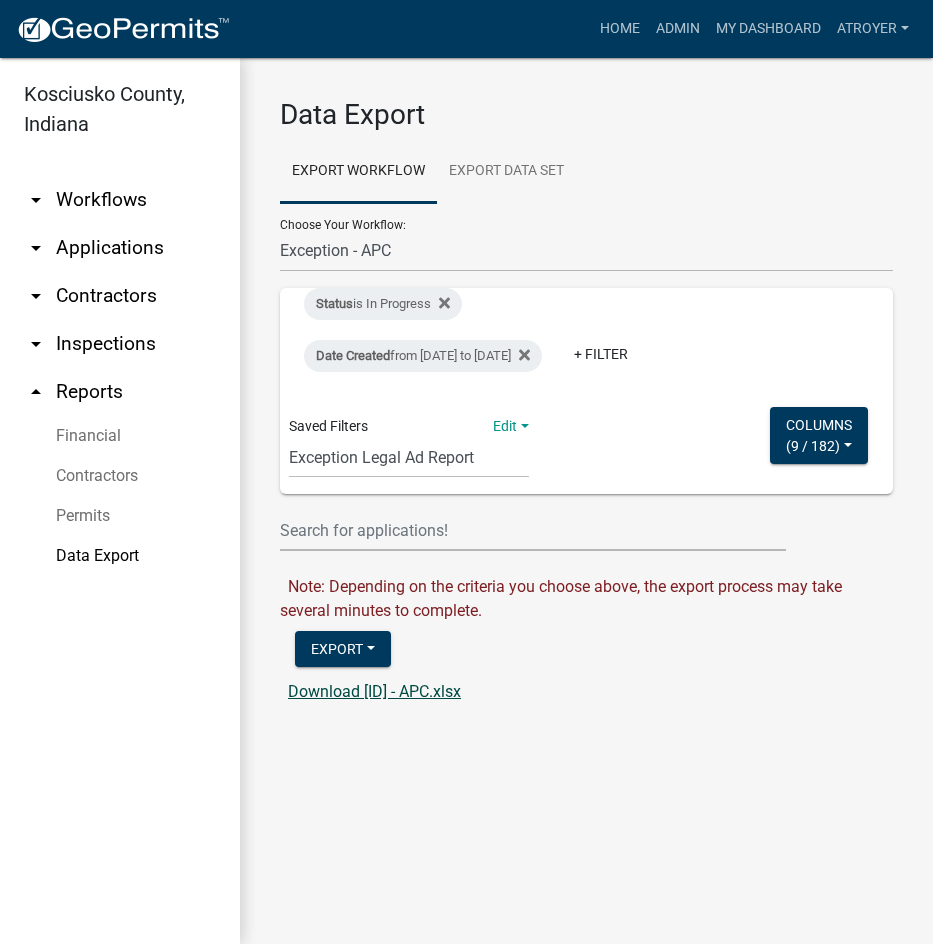 click on "Download [ID] - APC.xlsx" 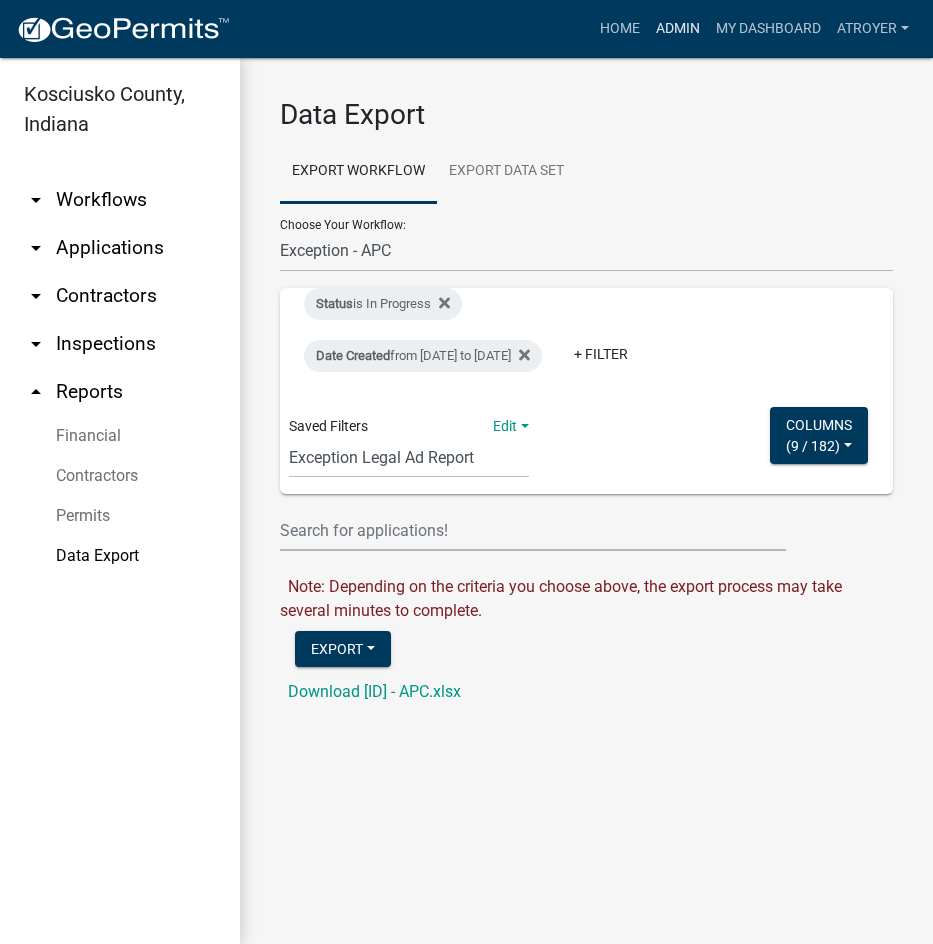 click on "Admin" at bounding box center [678, 29] 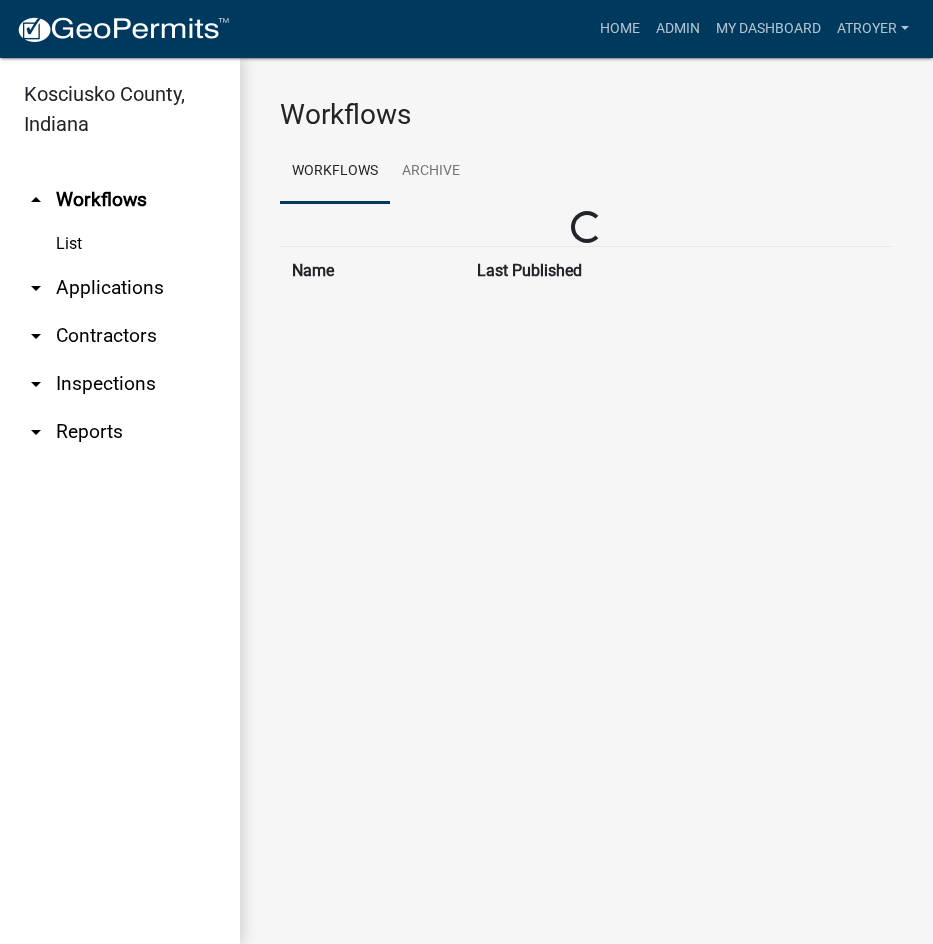 click on "arrow_drop_down   Reports" at bounding box center (120, 432) 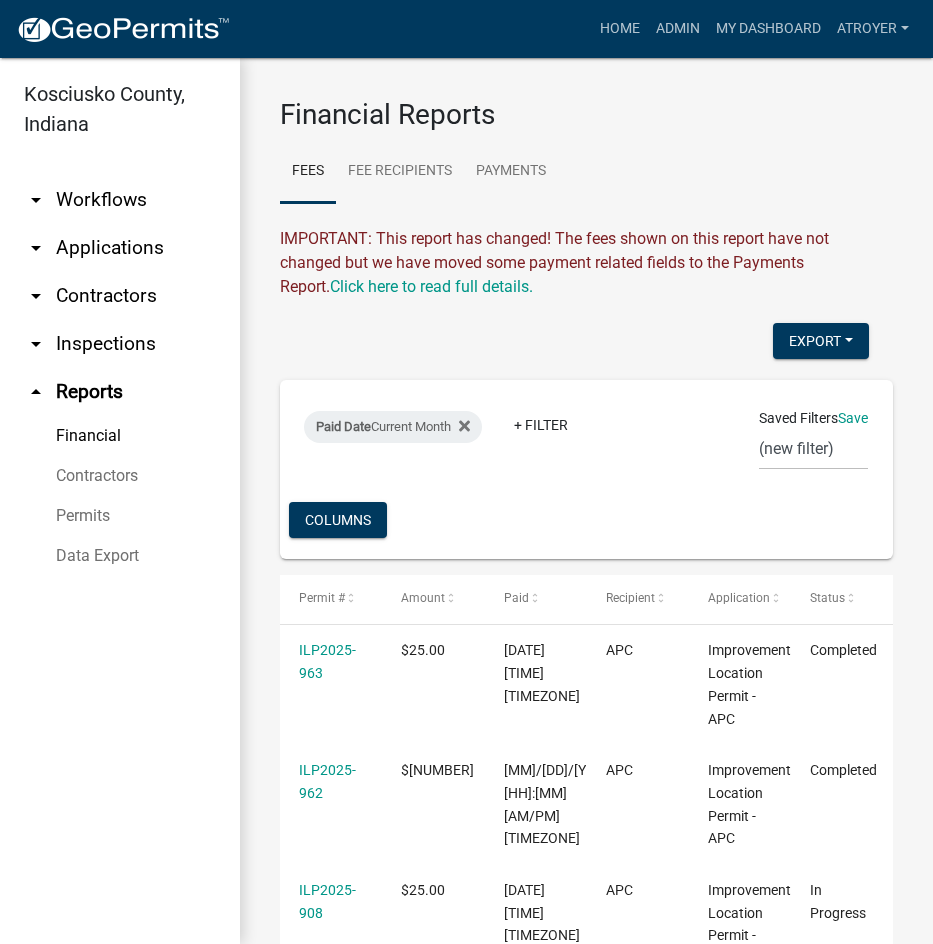 click on "Data Export" at bounding box center (120, 556) 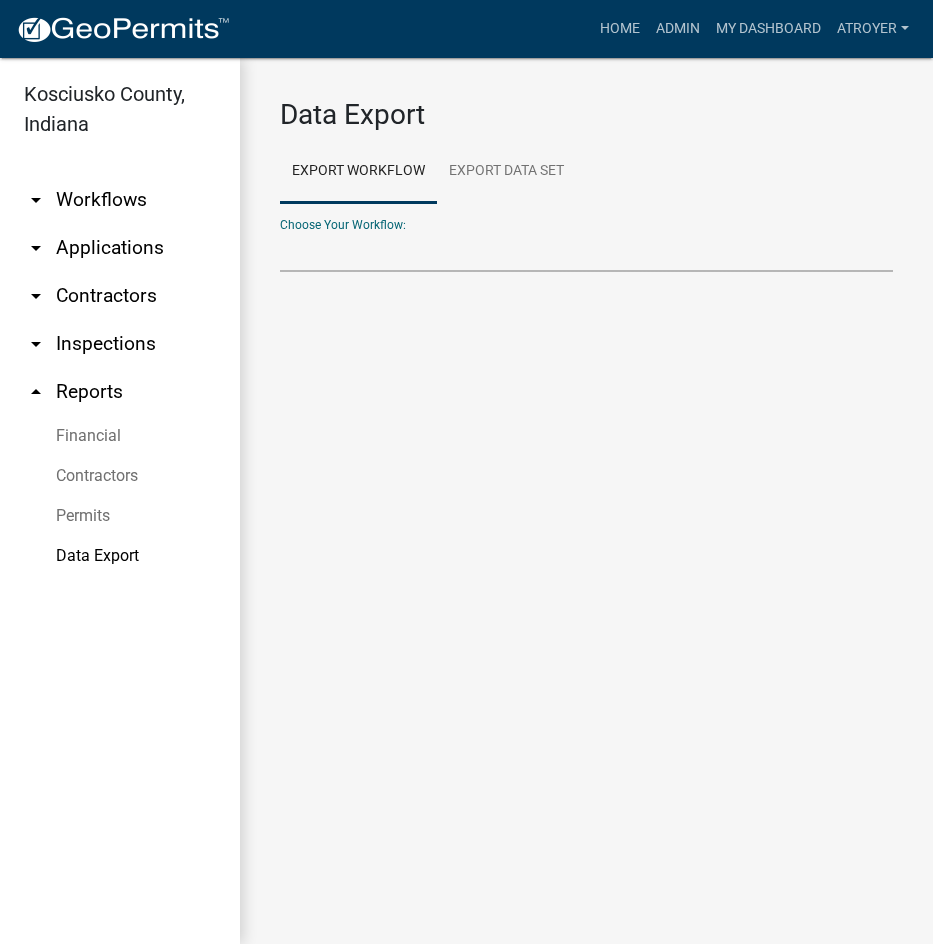 click on "Choose Your Workflow:" at bounding box center (586, 251) 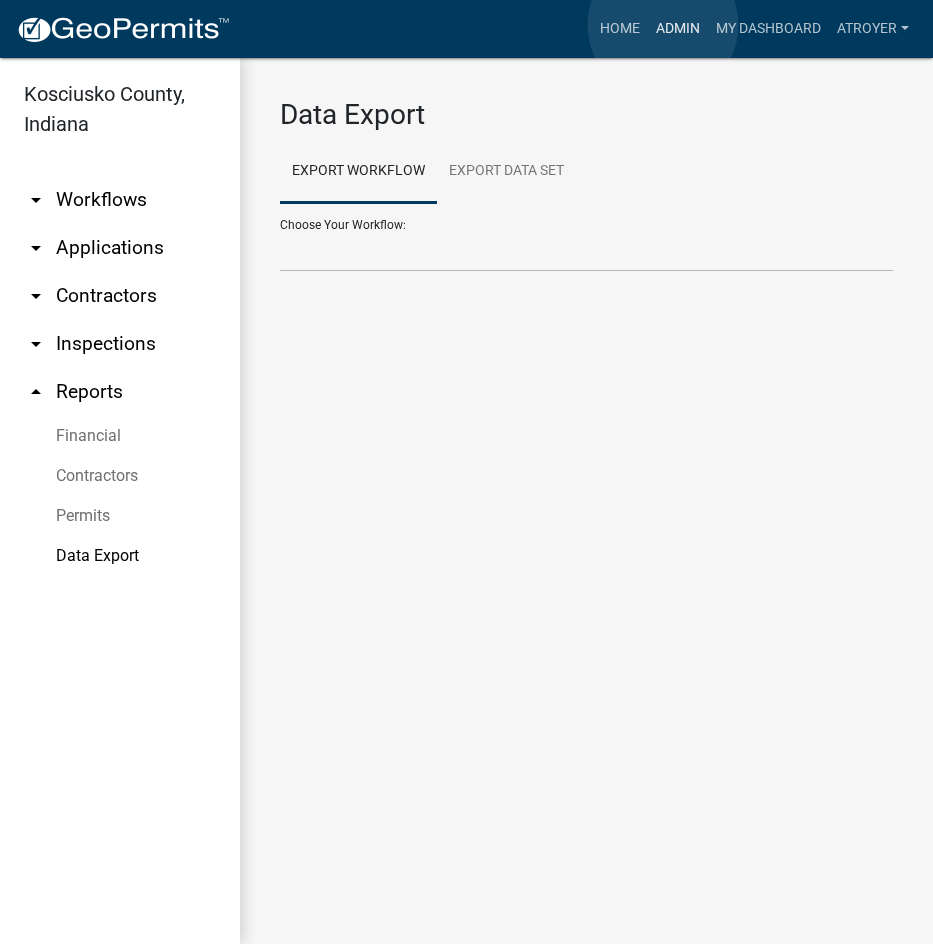 click on "Admin" at bounding box center [678, 29] 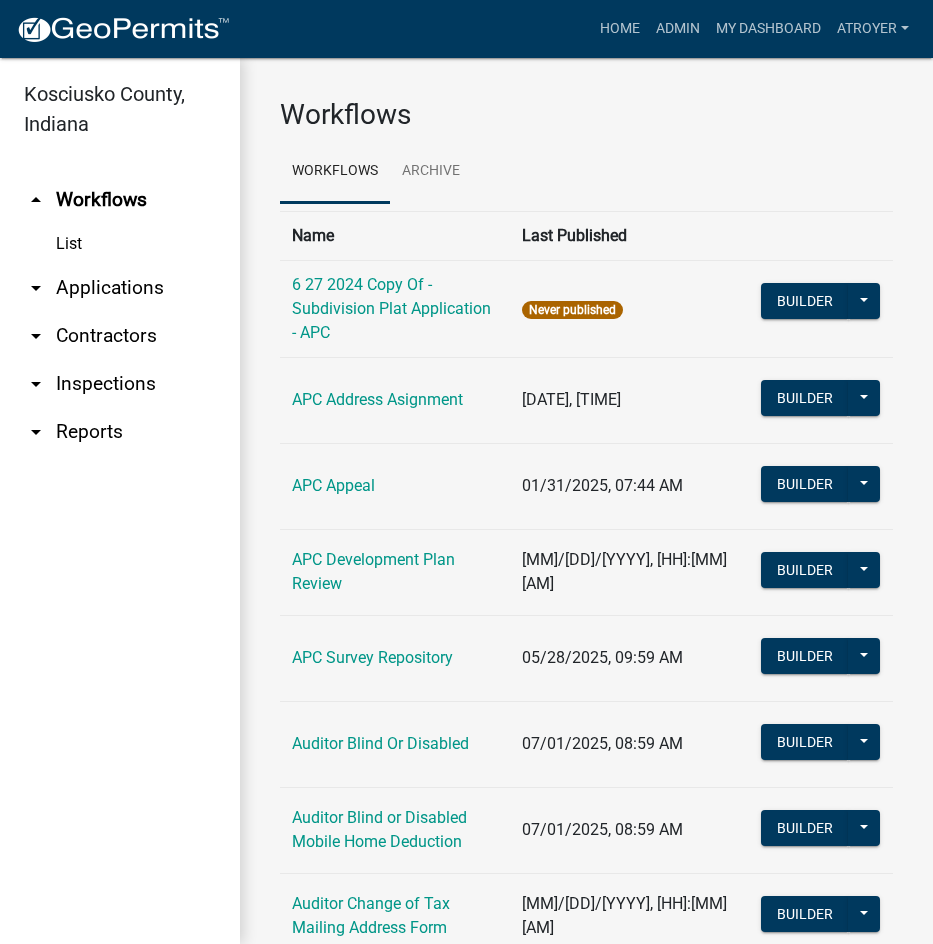 click on "arrow_drop_down   Reports" at bounding box center [120, 432] 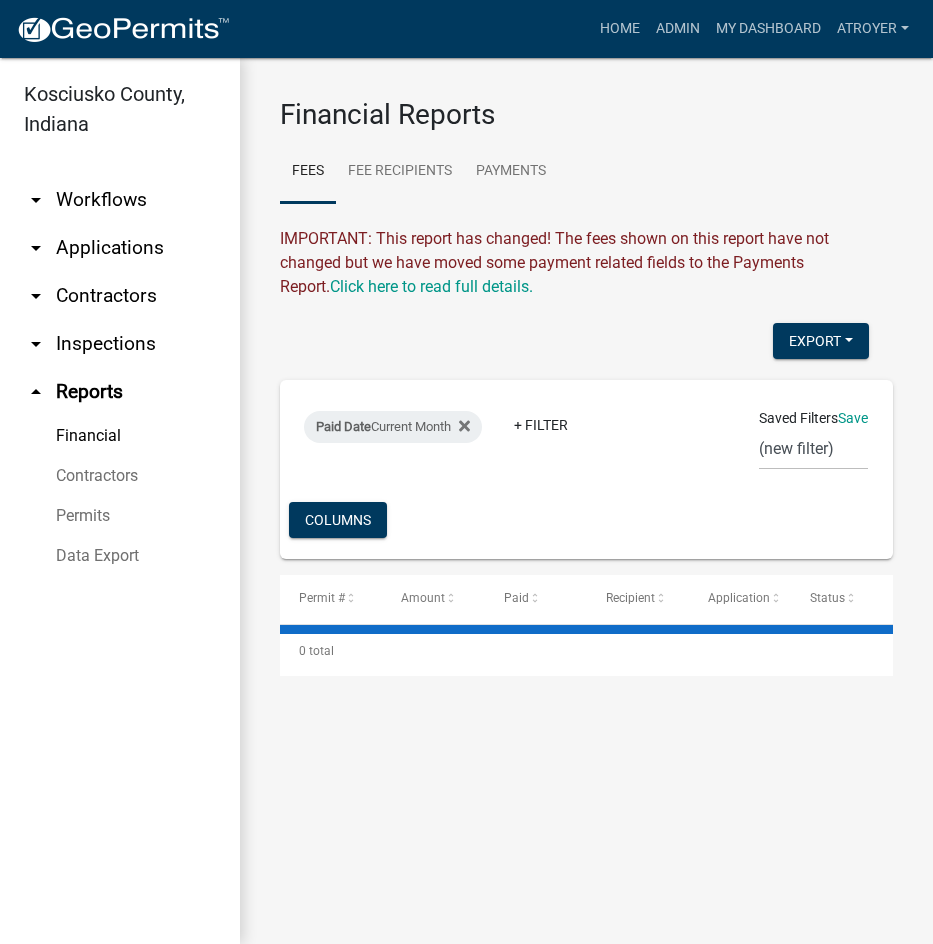 click on "Data Export" at bounding box center (120, 556) 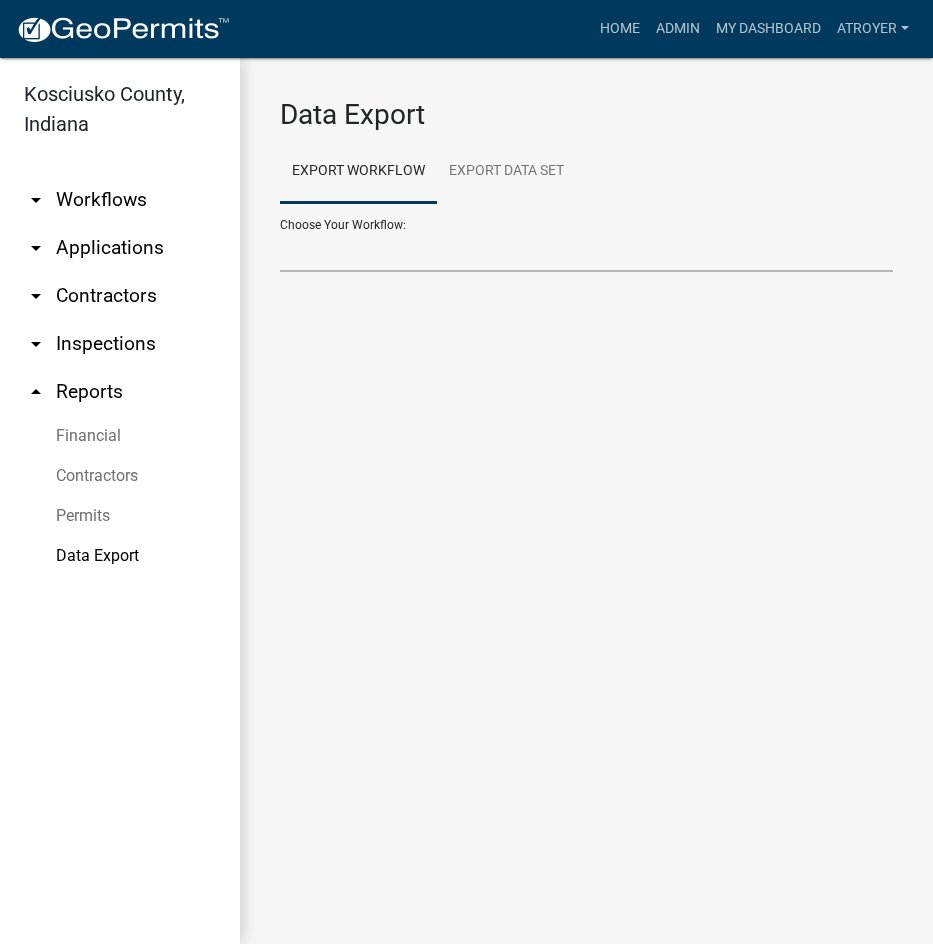 click on "Choose Your Workflow:" at bounding box center [586, 251] 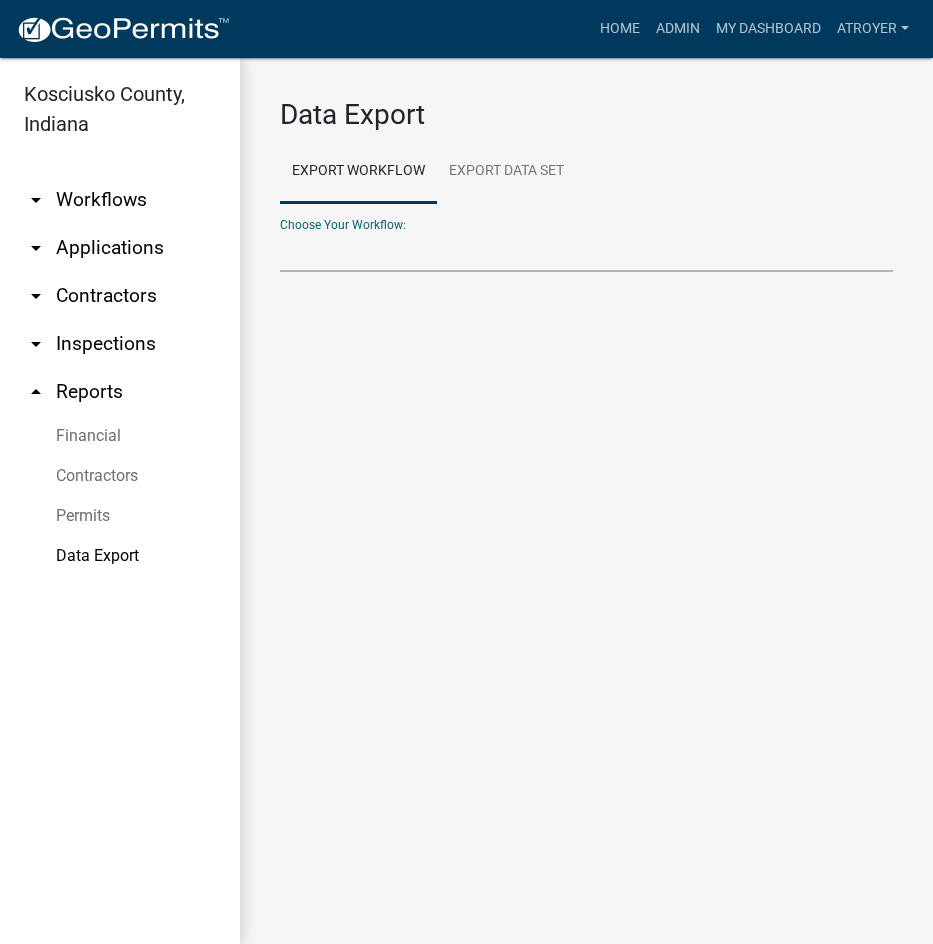 select on "41: Object" 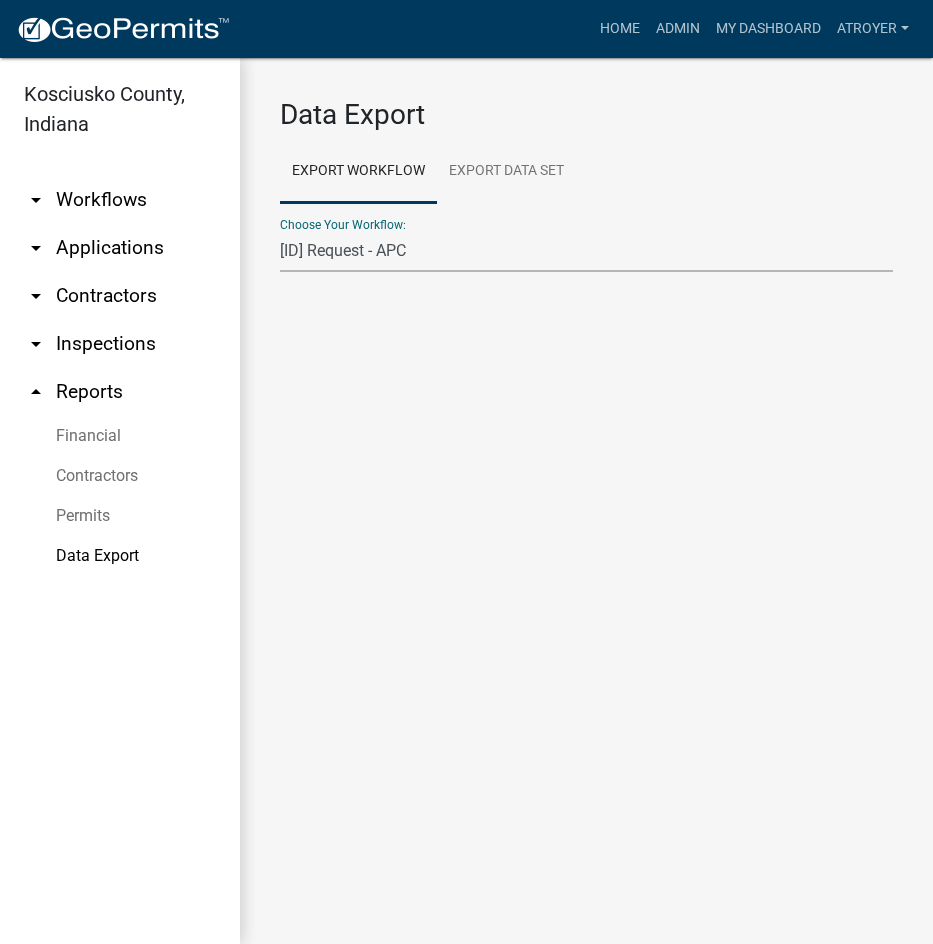 click on "Data Export Export Workflow Export Data Set Choose Your Workflow:  Problem Complaint Form - APC APC Address Asignment APC Appeal APC Development Plan Review APC Survey Repository Auditor Blind Or Disabled Auditor Blind or Disabled Mobile Home Deduction Auditor Change of Tax Mailing Address Form Auditor Energy Systems Deduction Auditor Heritage Barn Auditor Homestead Deduction Auditor Mobile Home Homestead Deduction Auditor Over 65 Deduction Auditor Over 65 for Mobile Home Deduction Auditor Vacation Request Auditor Veterans Deduction Auditor Veterans Deduction for Mobile Home Certificates of Occupancy - APC Contractors Driveway and Right of Way Work Permit Exception - APC FARAs Flood Development Permit - APC Food Permit General Contractor Registration General Contractor Renewal HD Sign Off On Sewage & Water Hoover - Driveway and Right of Way Work Permit Improvement Location Permit - APC Legal Cases - APC Letter Of Map Amendments - APC Platted Subdivision Vacation - APC Property Research Request - APC Rezoning Application ROW Vacation - APC Septic Permit Sign Permit - APC" at bounding box center [586, 251] 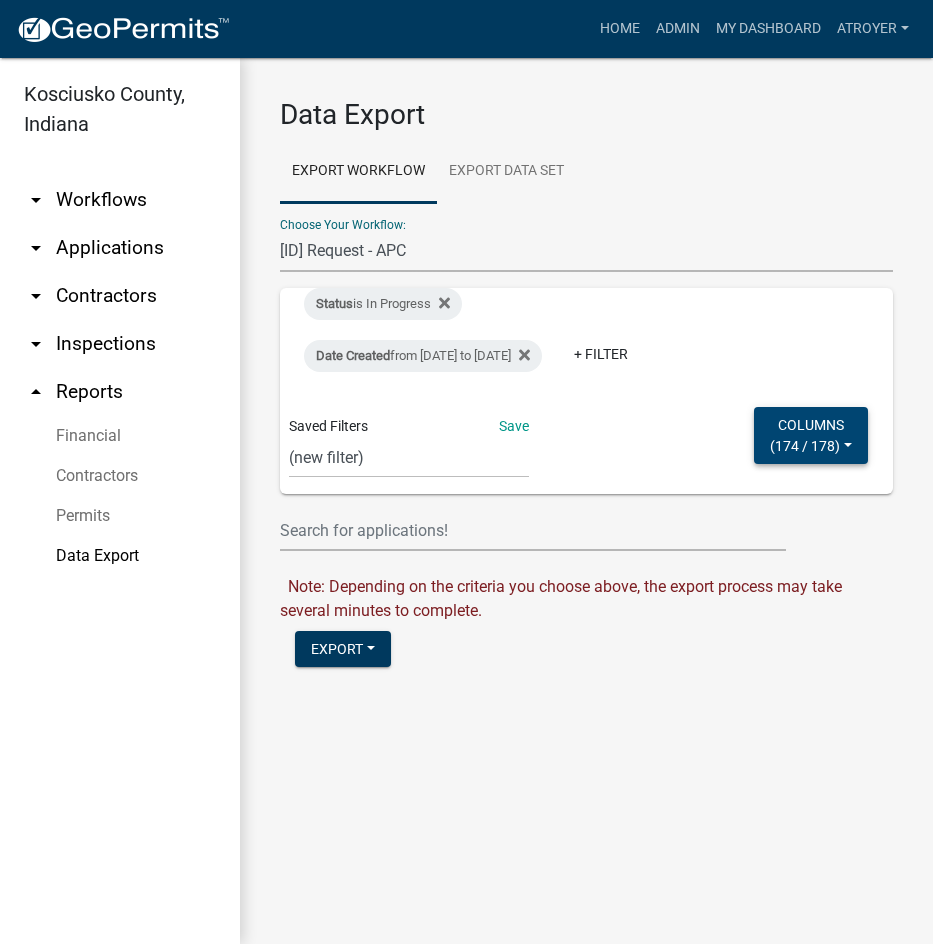 click on "Columns   ( [NUMBER] / [NUMBER]   )" at bounding box center (811, 435) 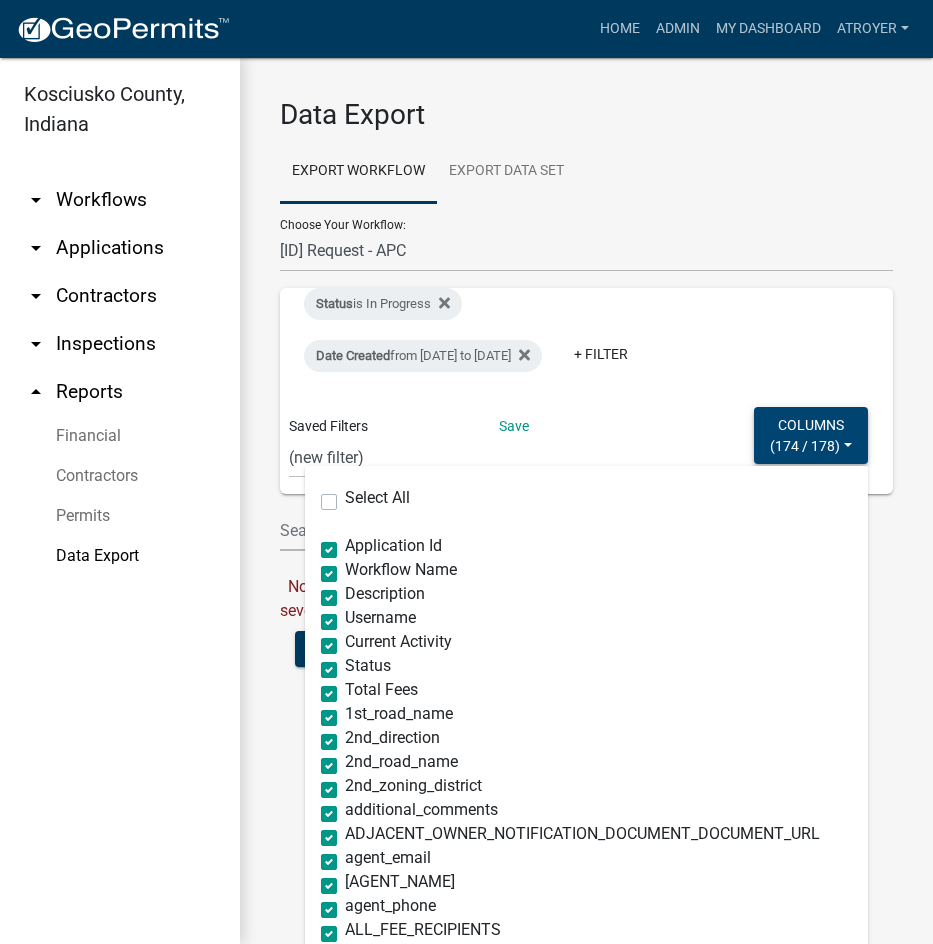 click on "Columns   ( [NUMBER] / [NUMBER]   )" at bounding box center (811, 435) 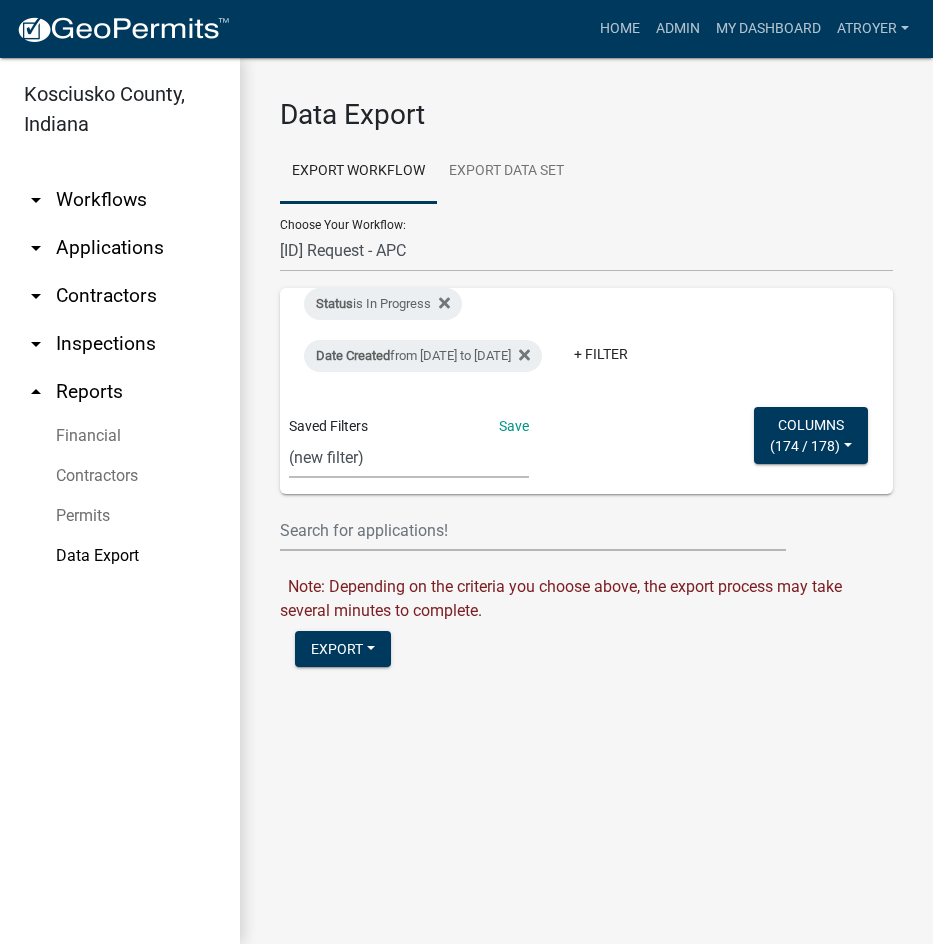 click on "Expired Permits   ILP Public Review Report   FDP EC Report   Homestead Deductions   Exception Legal Ad Report   Variance Legal Ad Report   Exception Monthly Hearing Report   Variance Monthly Hearing Report   Annual ILP Report   address list   ILP FOR GIS   ai - subdivisions   ai - rezonings   shively   EXCEPTION MEETING/PARCEL   new violations   LEE'S SEARCH   gis layer   CRS_Recert_Filter   VAR FEES   variance   Cheryl filings report   CensusBPS   LEE FDP   (new filter)" at bounding box center (409, 457) 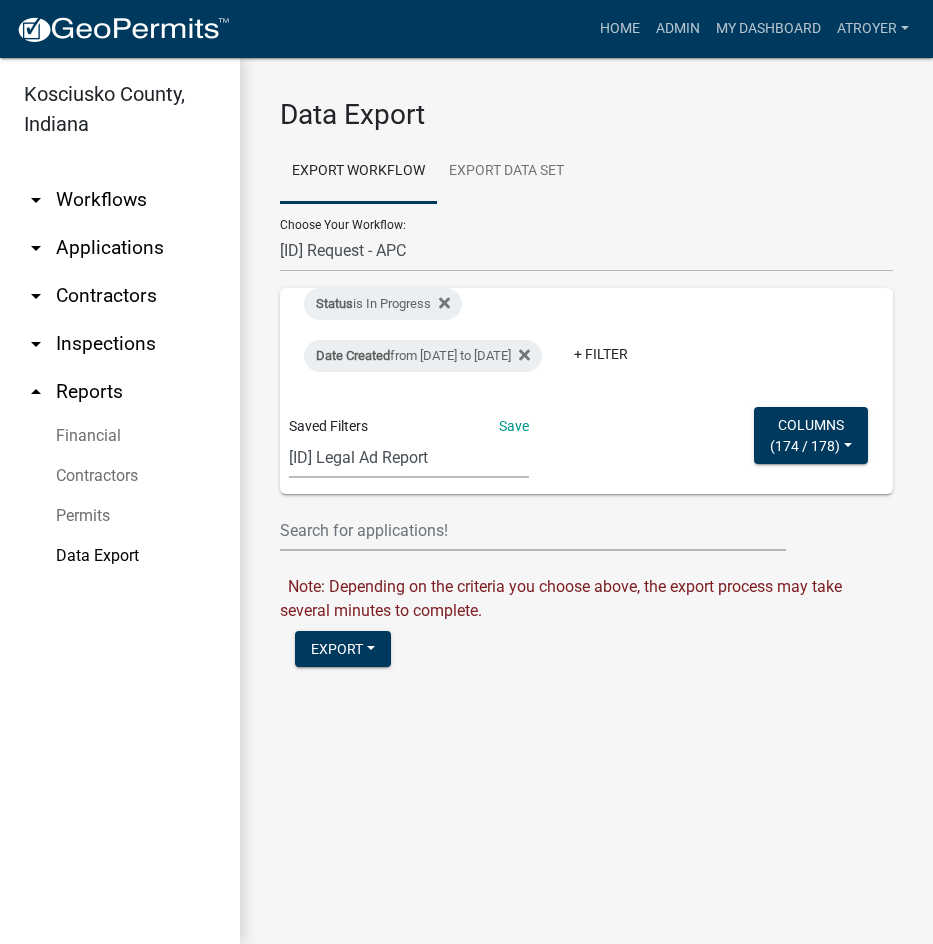 click on "Expired Permits   ILP Public Review Report   FDP EC Report   Homestead Deductions   Exception Legal Ad Report   Variance Legal Ad Report   Exception Monthly Hearing Report   Variance Monthly Hearing Report   Annual ILP Report   address list   ILP FOR GIS   ai - subdivisions   ai - rezonings   shively   EXCEPTION MEETING/PARCEL   new violations   LEE'S SEARCH   gis layer   CRS_Recert_Filter   VAR FEES   variance   Cheryl filings report   CensusBPS   LEE FDP   (new filter)" at bounding box center [409, 457] 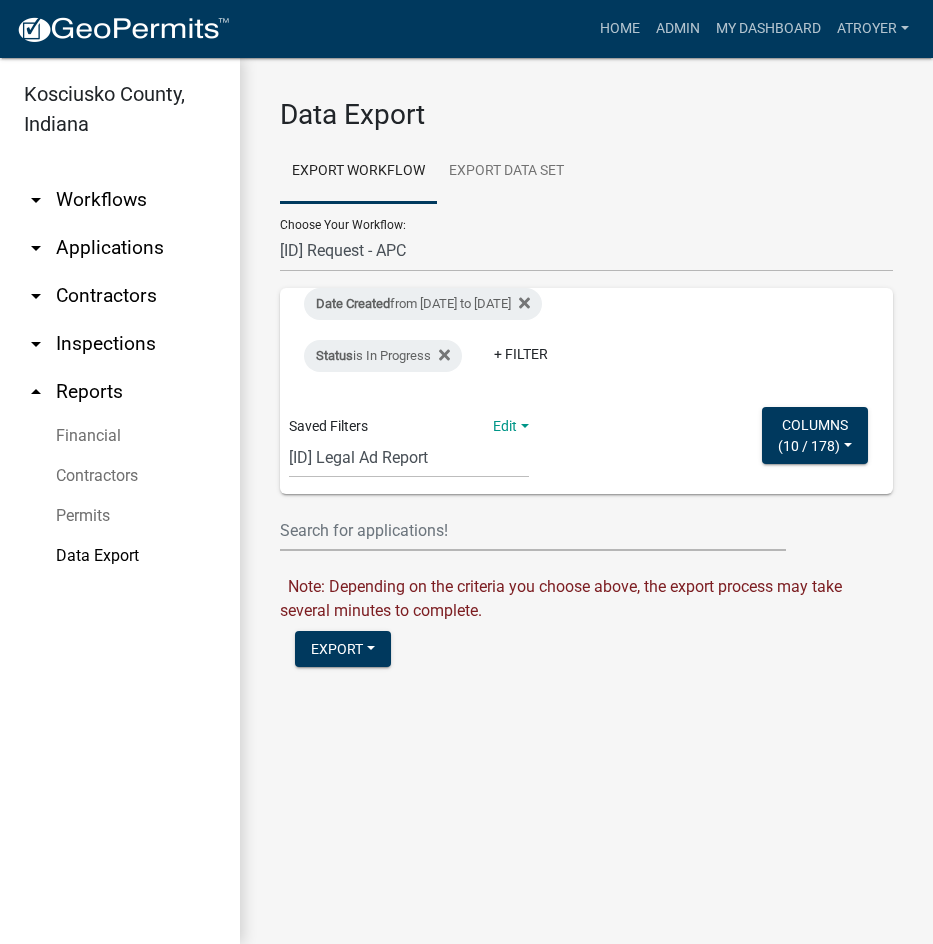 click on "Data Export Export Workflow Export Data Set Choose Your Workflow:  Problem Complaint Form - APC APC Address Asignment APC Appeal APC Development Plan Review APC Survey Repository Auditor Blind Or Disabled Auditor Blind or Disabled Mobile Home Deduction Auditor Change of Tax Mailing Address Form Auditor Energy Systems Deduction Auditor Heritage Barn Auditor Homestead Deduction Auditor Mobile Home Homestead Deduction Auditor Over 65 Deduction Auditor Over 65 for Mobile Home Deduction Auditor Vacation Request Auditor Veterans Deduction Auditor Veterans Deduction for Mobile Home Certificates of Occupancy - APC Contractors Driveway and Right of Way Work Permit Exception - APC FARAs Flood Development Permit - APC Food Permit General Contractor Registration General Contractor Renewal HD Sign Off On Sewage & Water Hoover - Driveway and Right of Way Work Permit Improvement Location Permit - APC Legal Cases - APC Letter Of Map Amendments - APC Platted Subdivision Vacation - APC Property Research Request - APC Status" 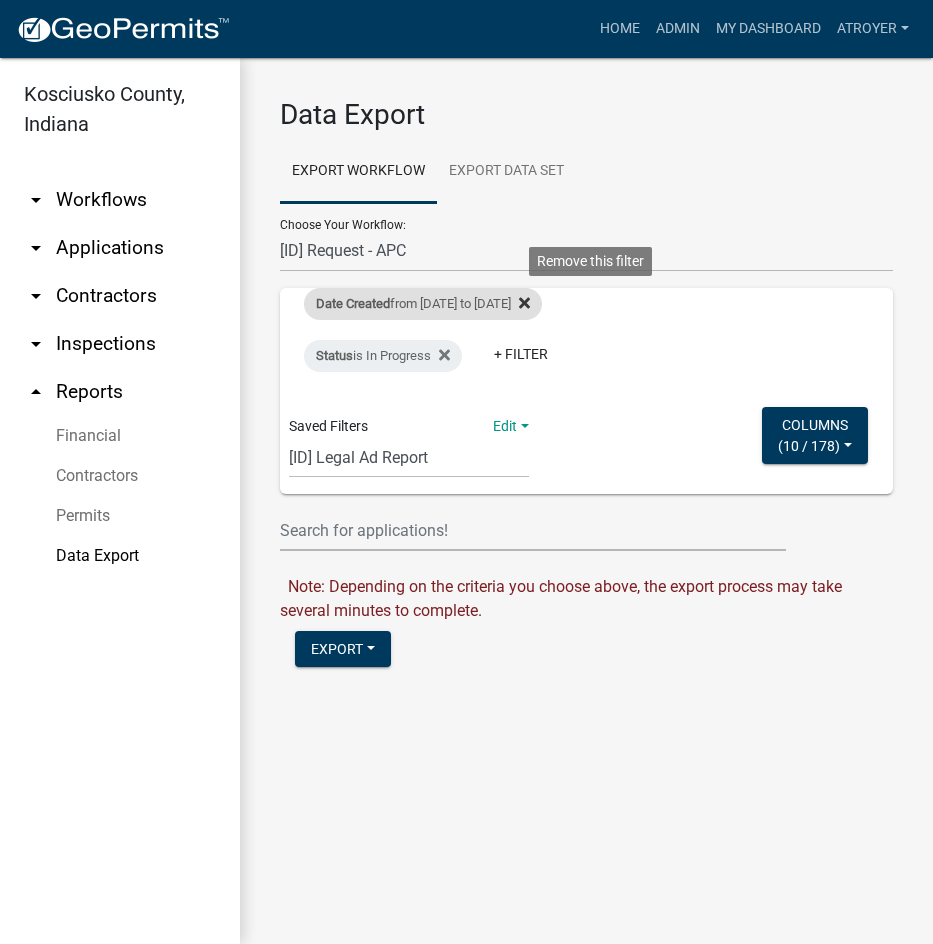 click 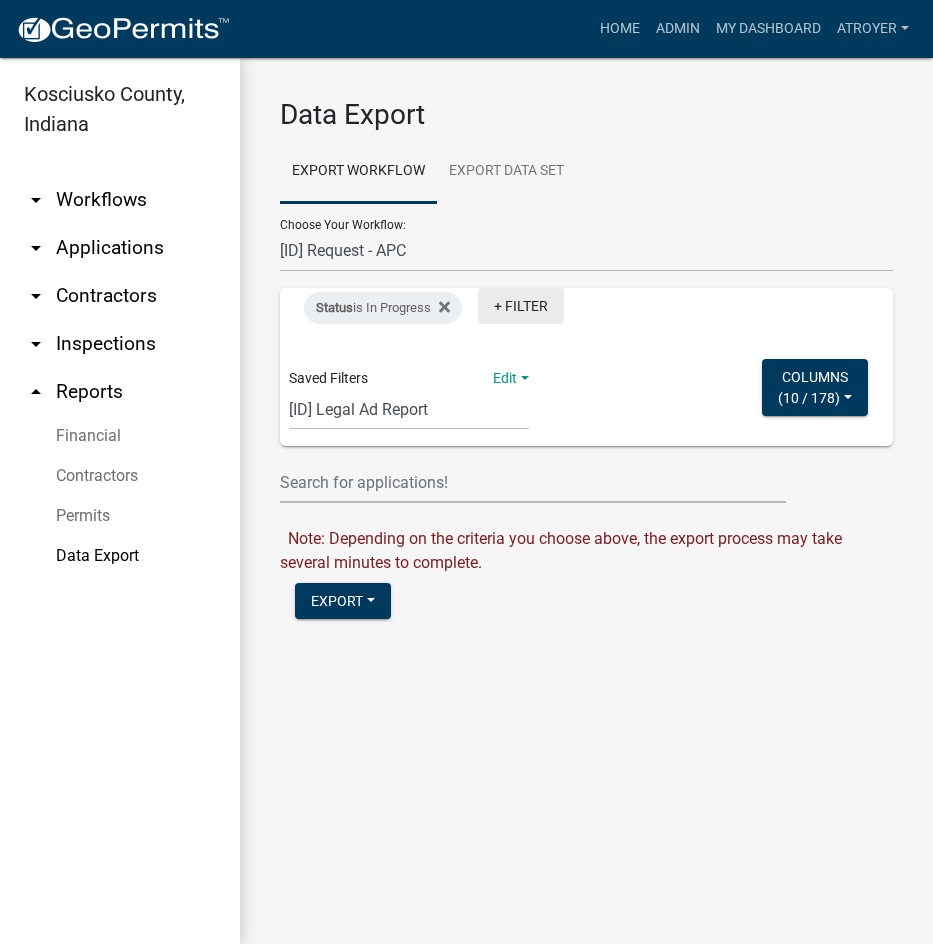 click on "+ Filter" at bounding box center [521, 306] 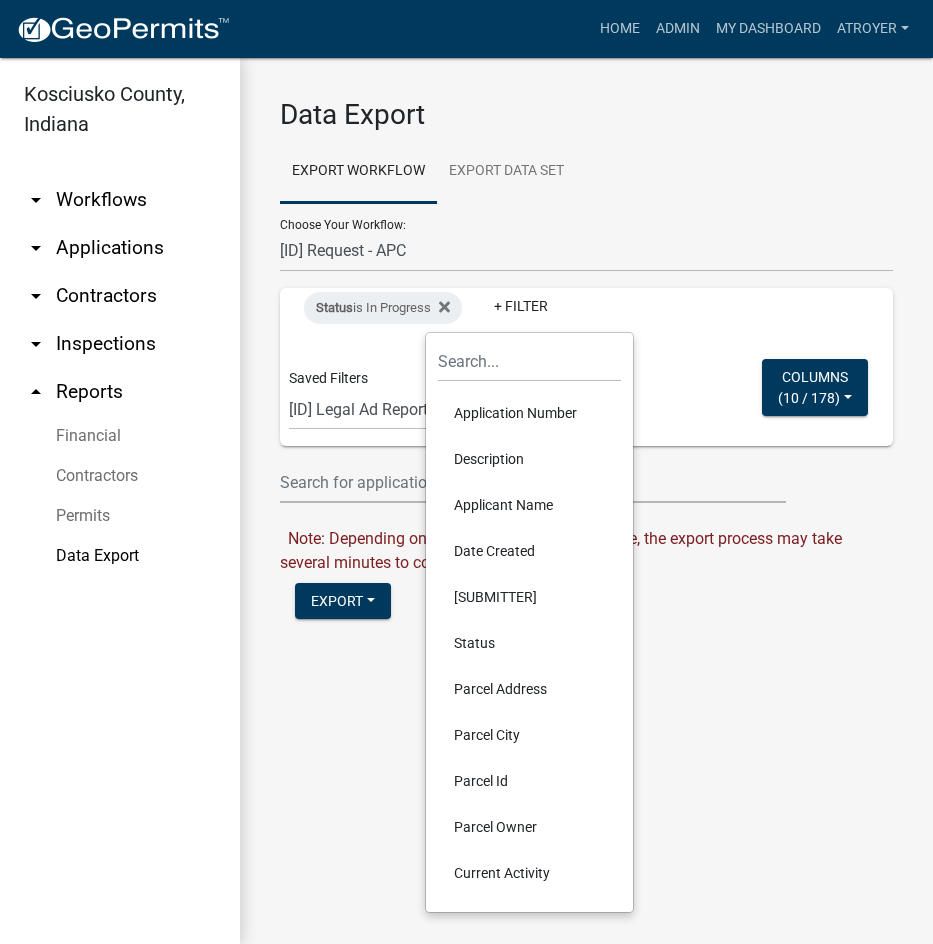 click on "Date Created" at bounding box center [529, 551] 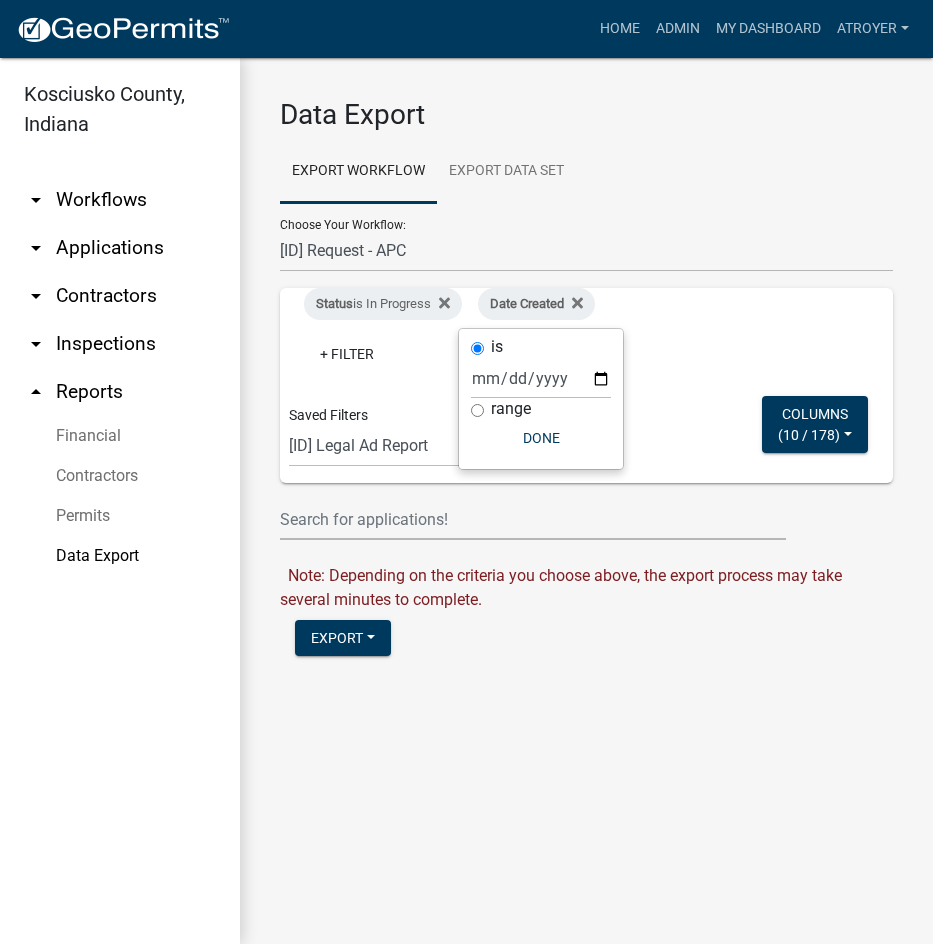 click on "range" at bounding box center [477, 410] 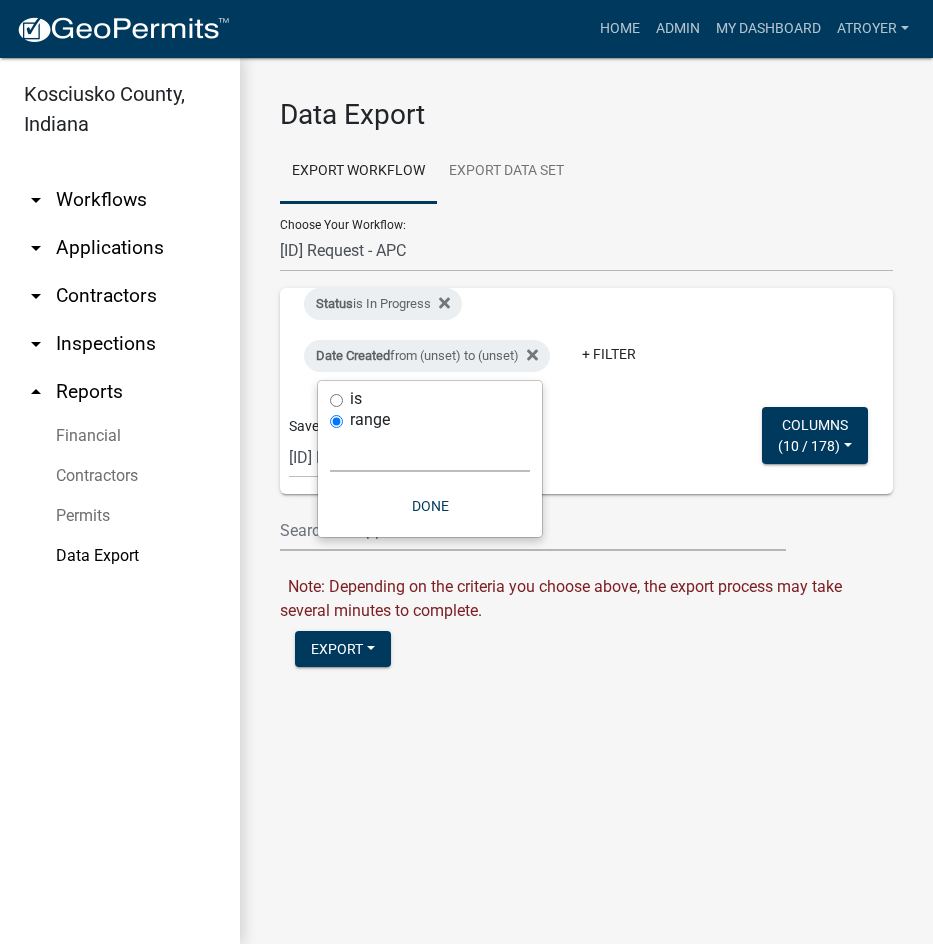 click on "Today   Yesterday   Current Week   Previous Week   Current Month   Last Month   Current Calendar Quarter   Previous Calendar Quarter   Current Year   Last Year   Custom" at bounding box center [430, 451] 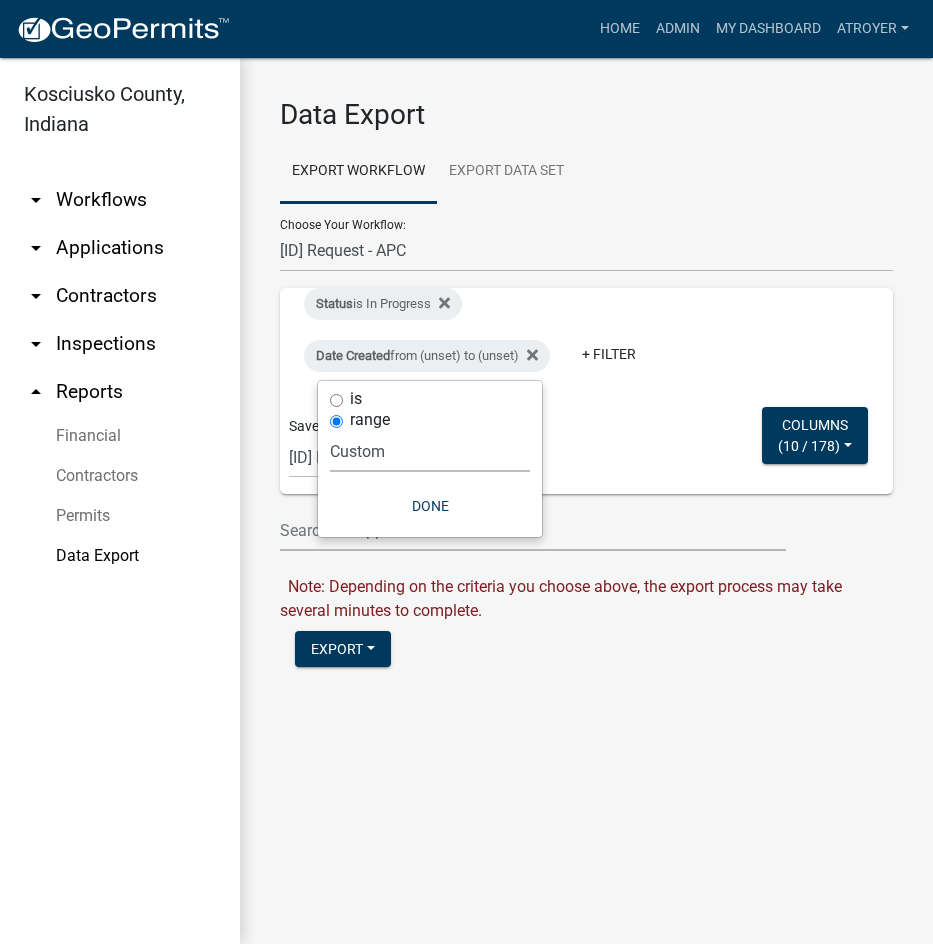click on "Today   Yesterday   Current Week   Previous Week   Current Month   Last Month   Current Calendar Quarter   Previous Calendar Quarter   Current Year   Last Year   Custom" at bounding box center [430, 451] 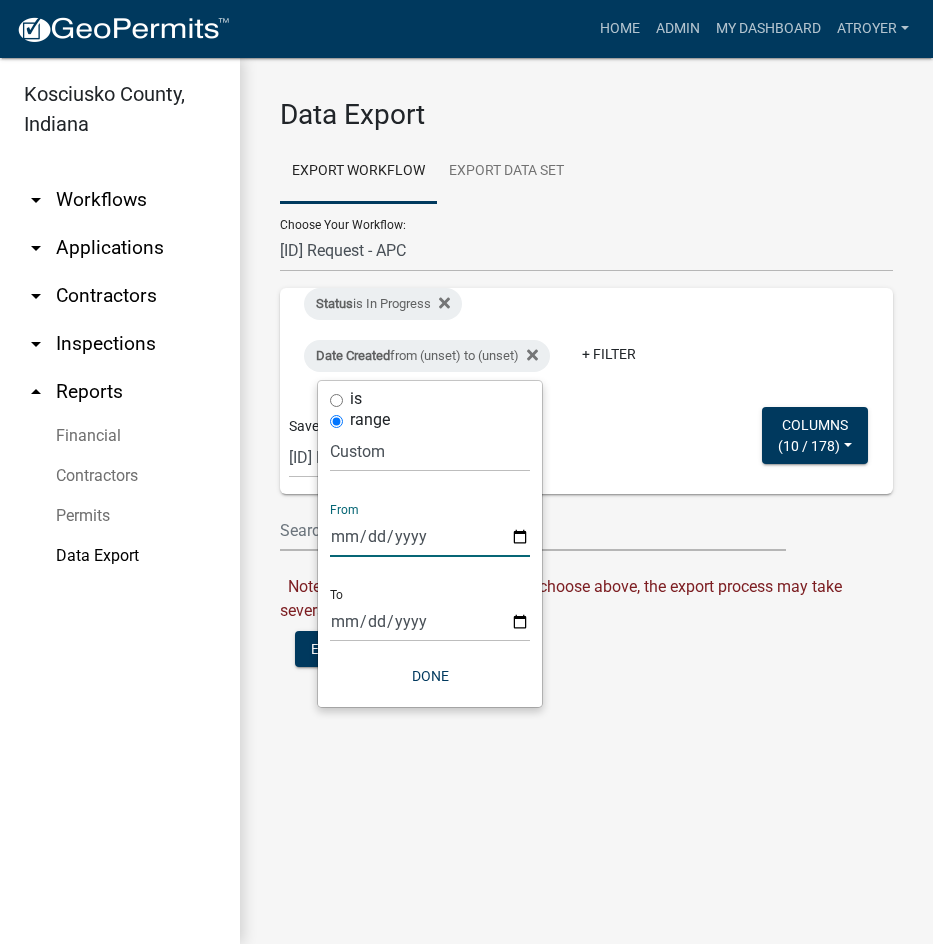 click at bounding box center (430, 536) 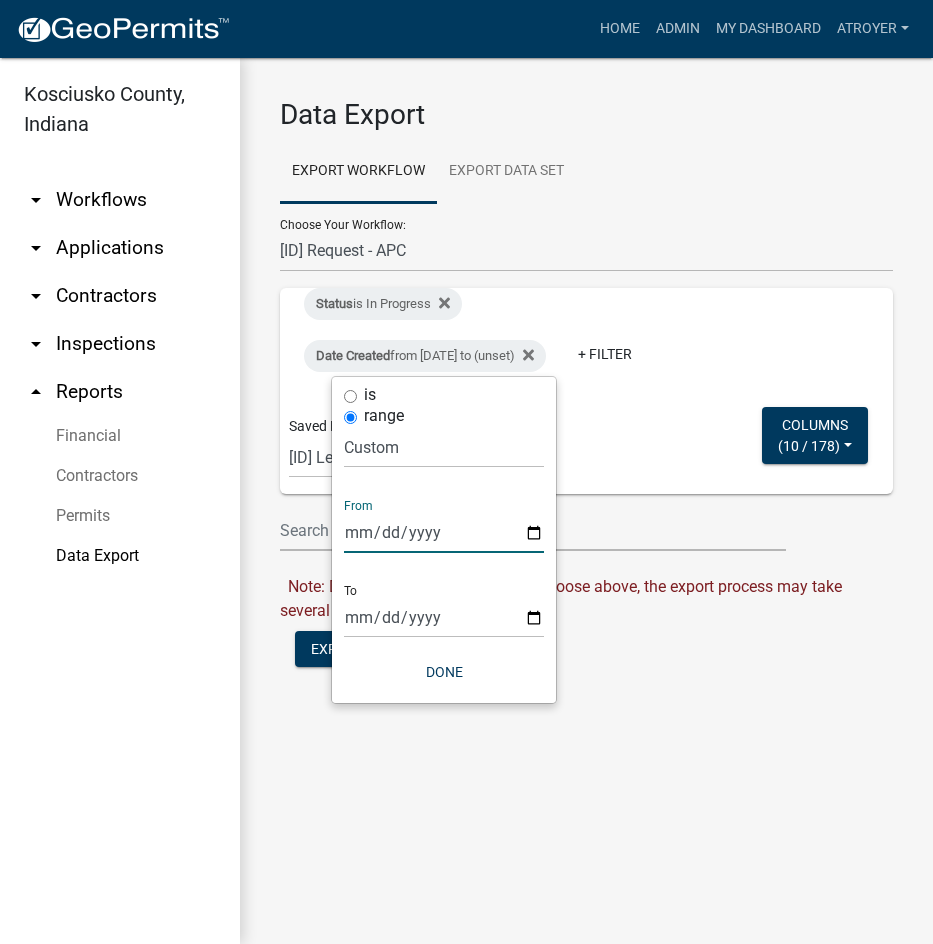 type on "[DATE]" 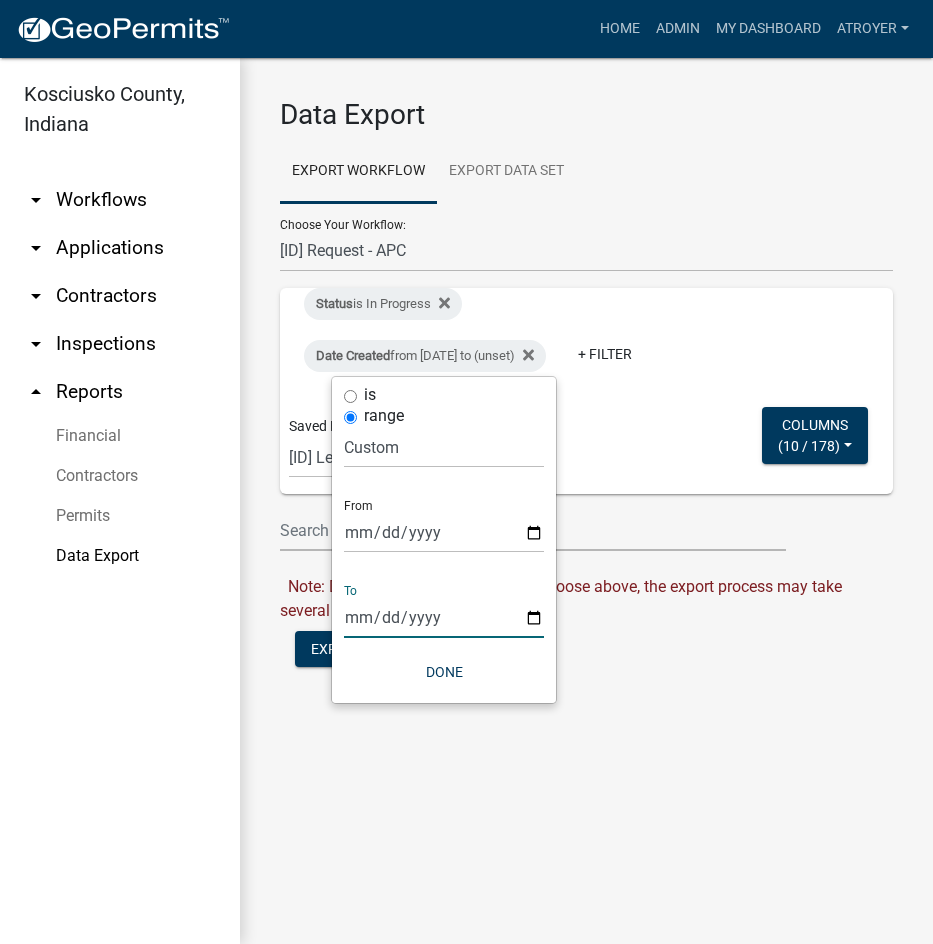 click at bounding box center (444, 617) 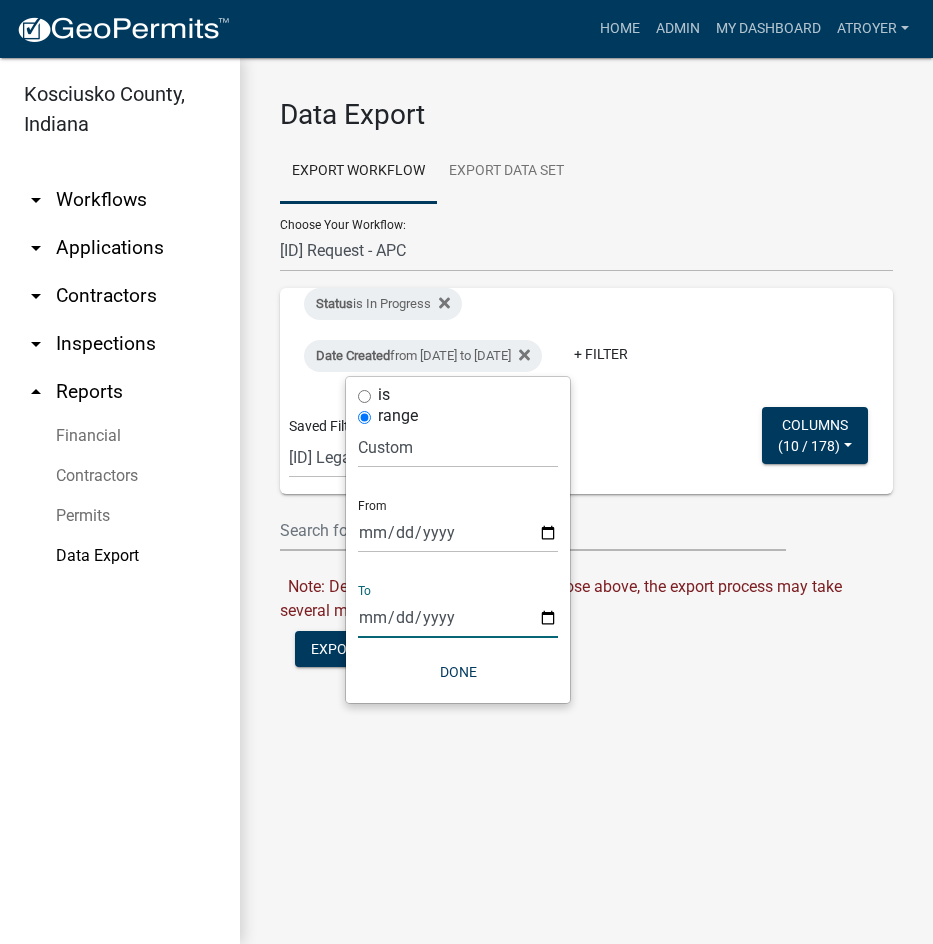 type on "2025-07-29" 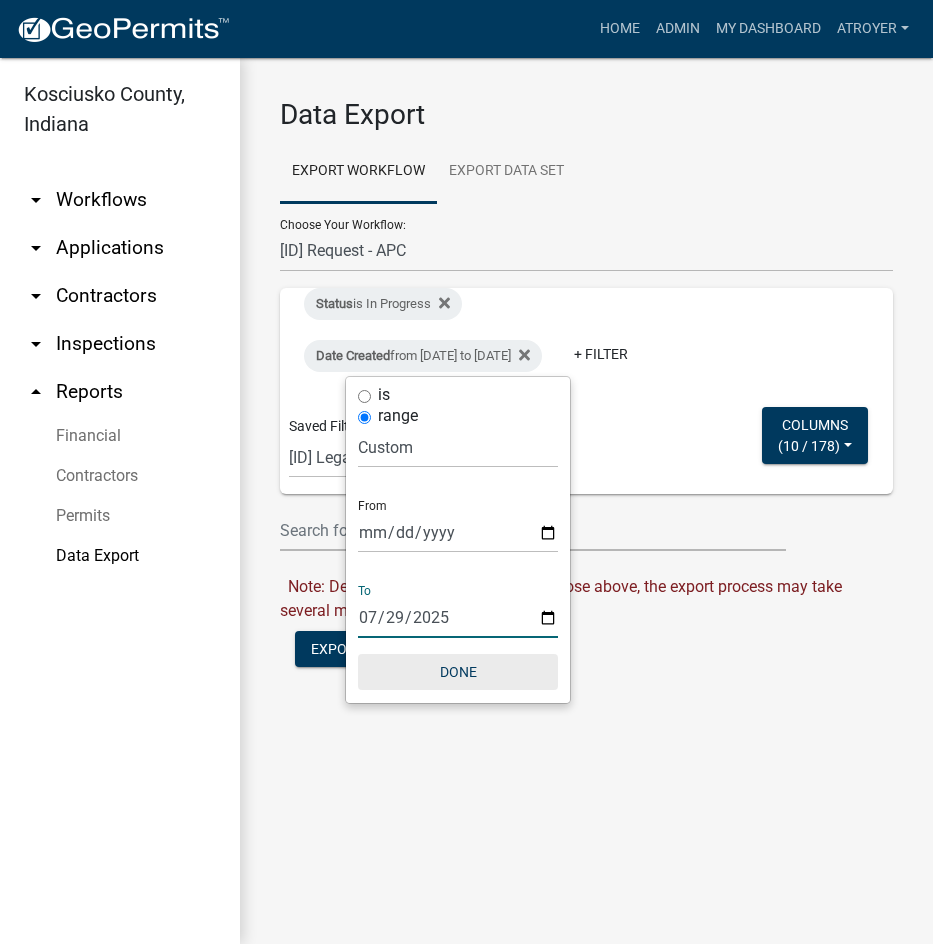click on "Done" at bounding box center [458, 672] 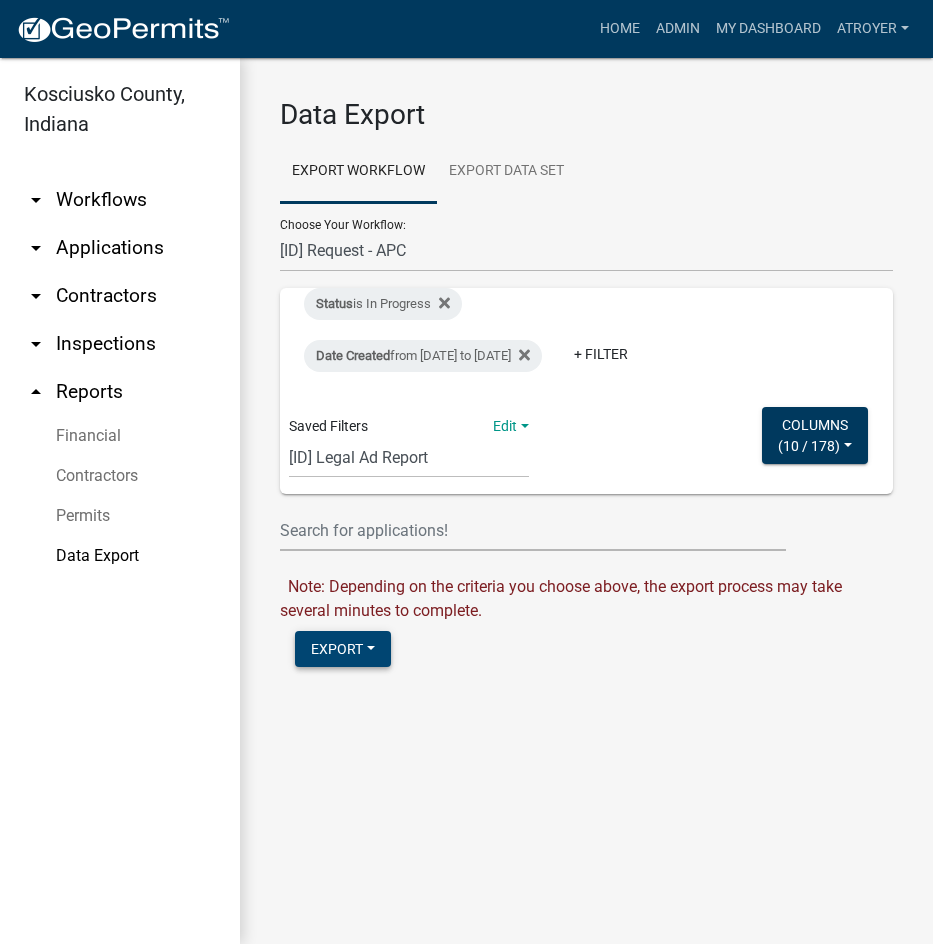 click on "Export" at bounding box center [343, 649] 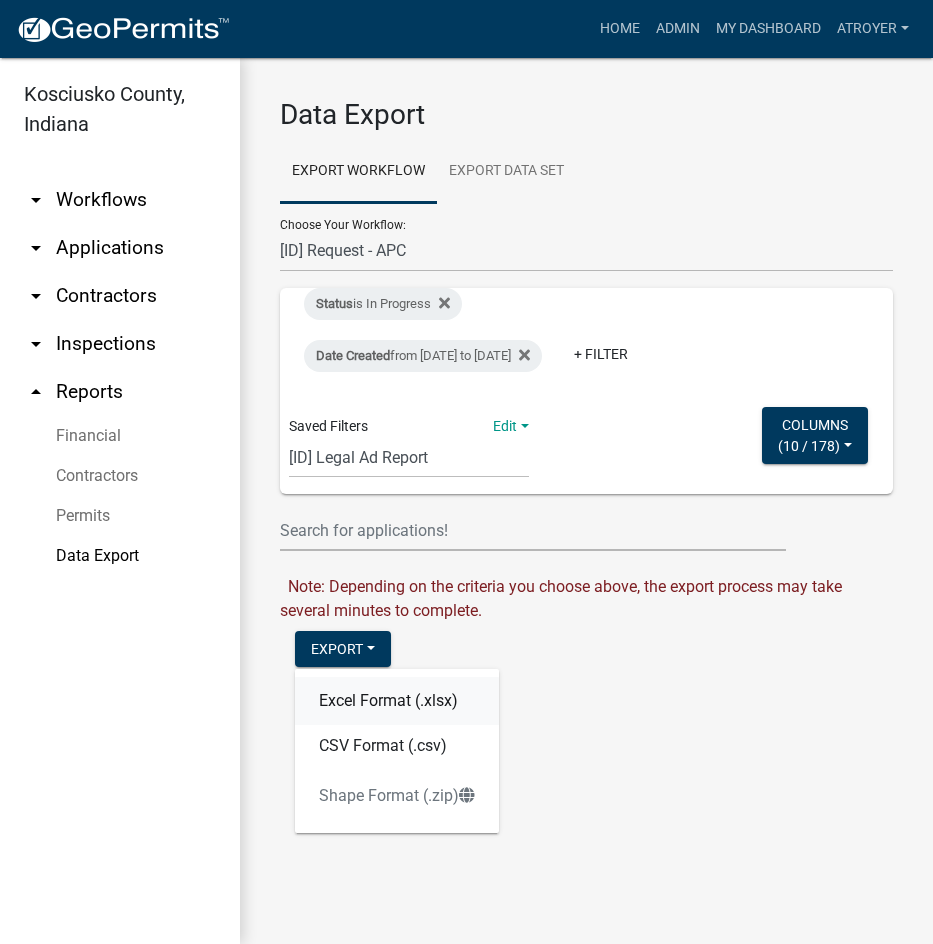 click on "Excel Format (.xlsx)" 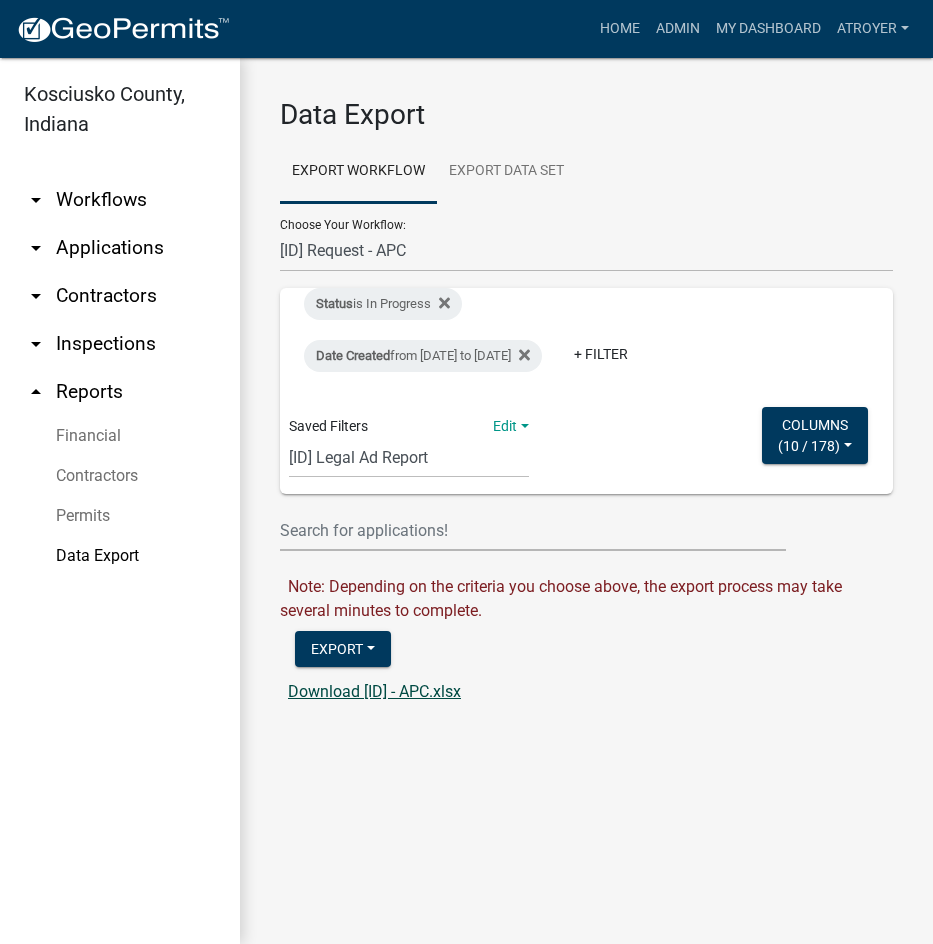 click on "Download [ID] - APC.xlsx" 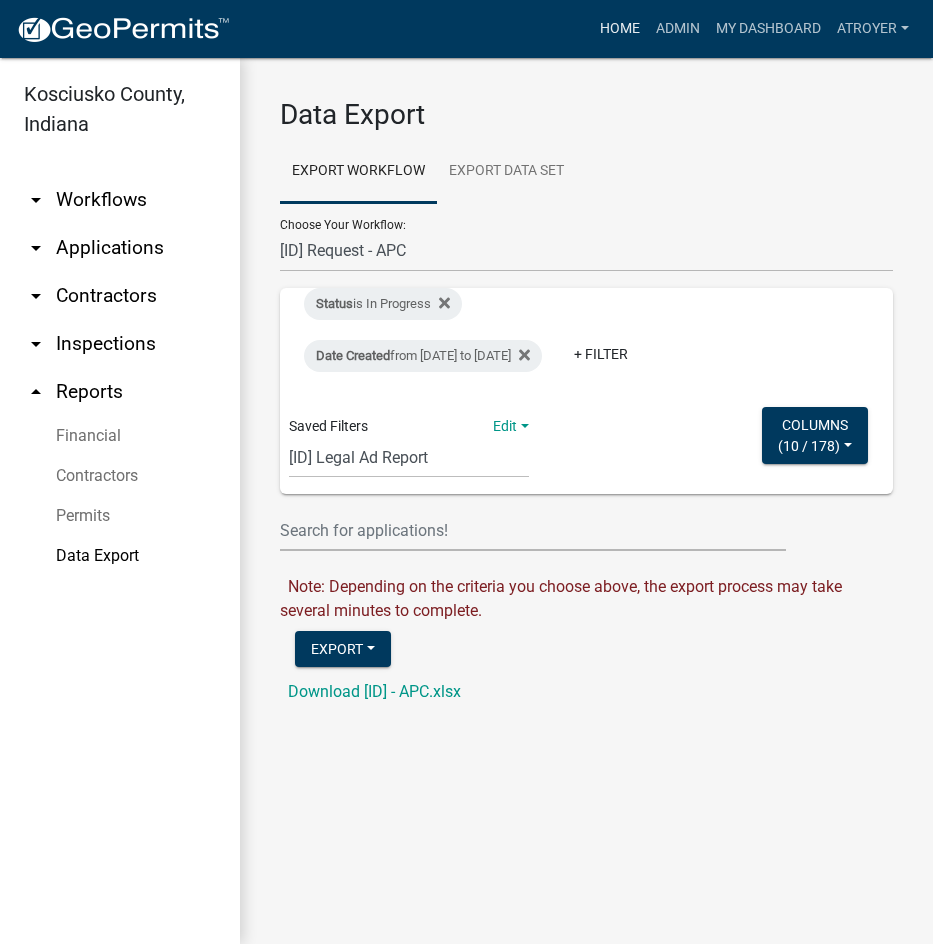 click on "Home" at bounding box center [620, 29] 